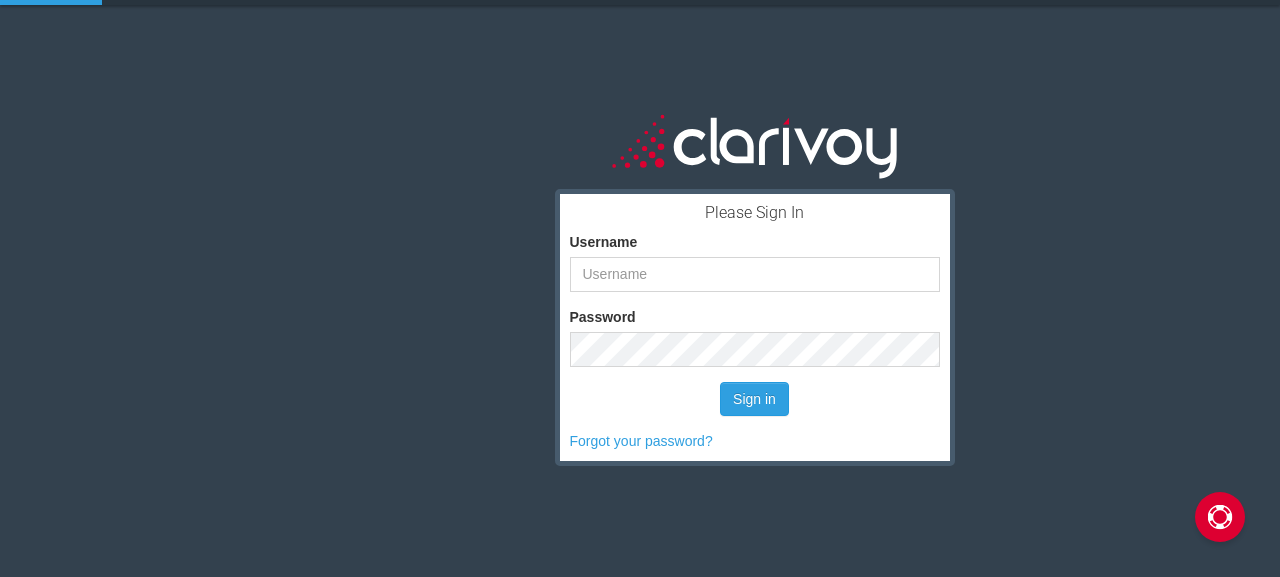 scroll, scrollTop: 0, scrollLeft: 0, axis: both 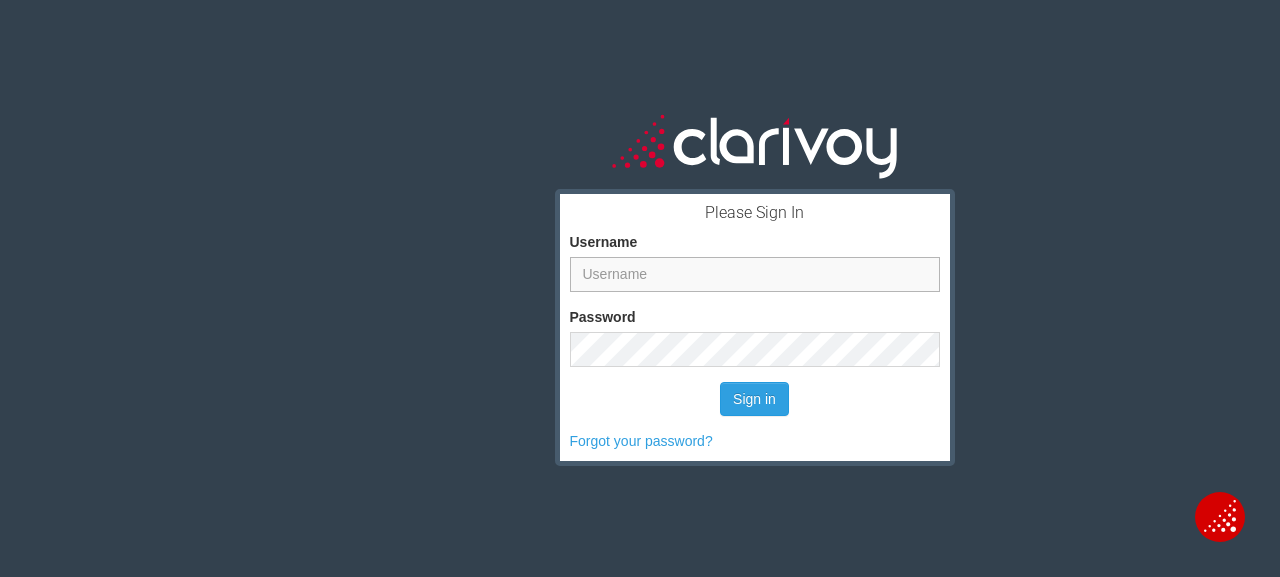 click on "Username" at bounding box center [755, 274] 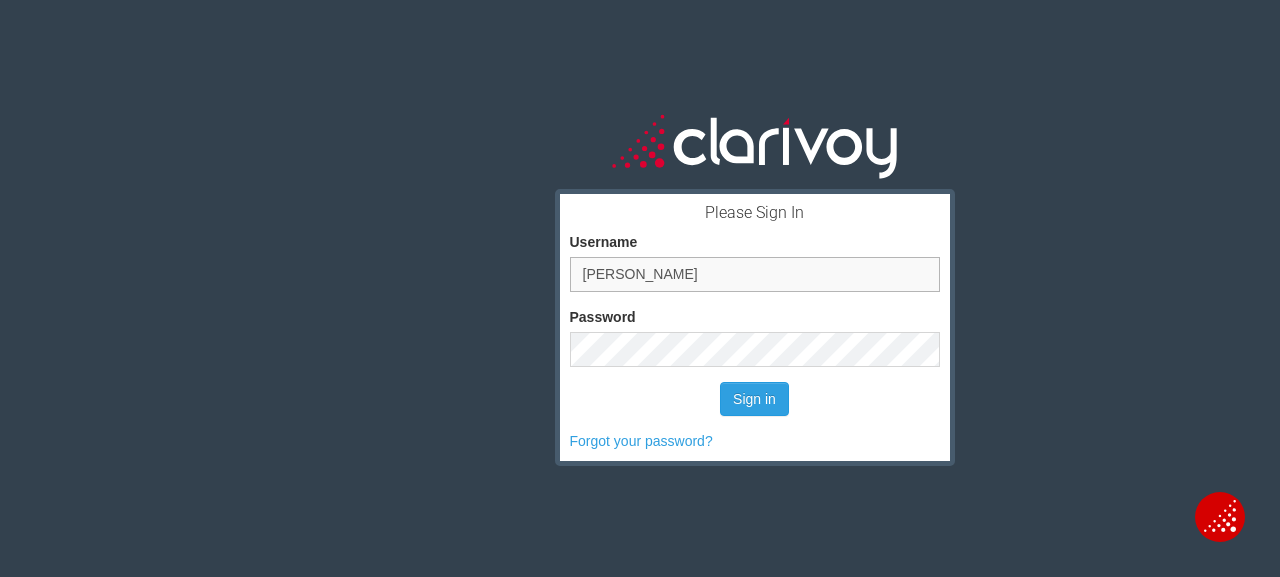 type on "[PERSON_NAME]" 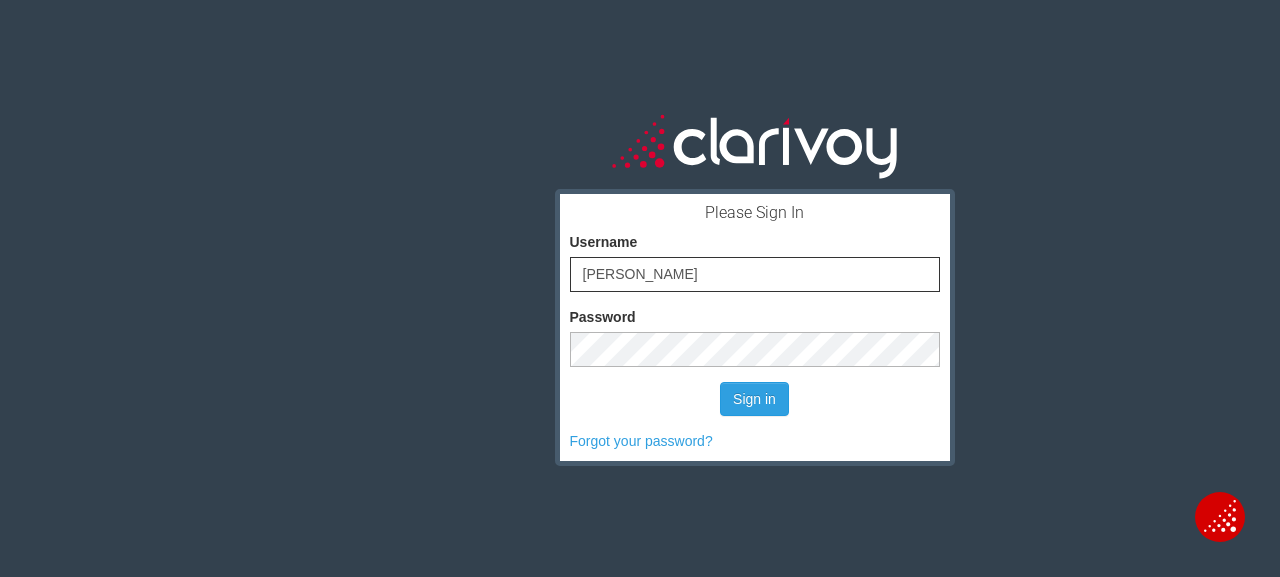 click on "Sign in" at bounding box center [754, 399] 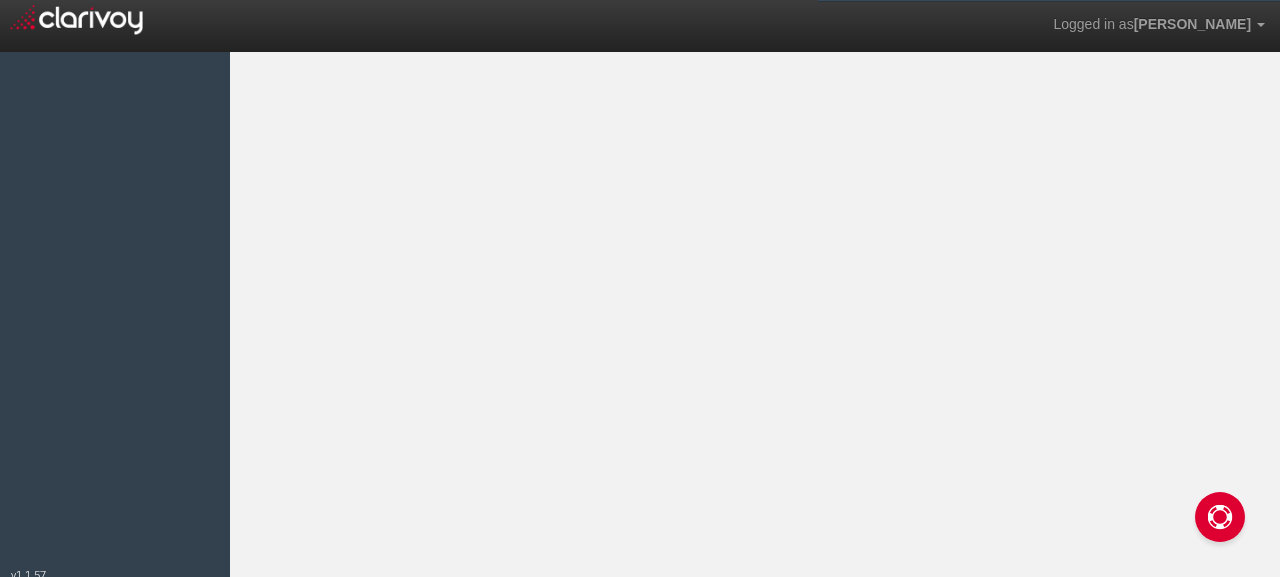 scroll, scrollTop: 0, scrollLeft: 0, axis: both 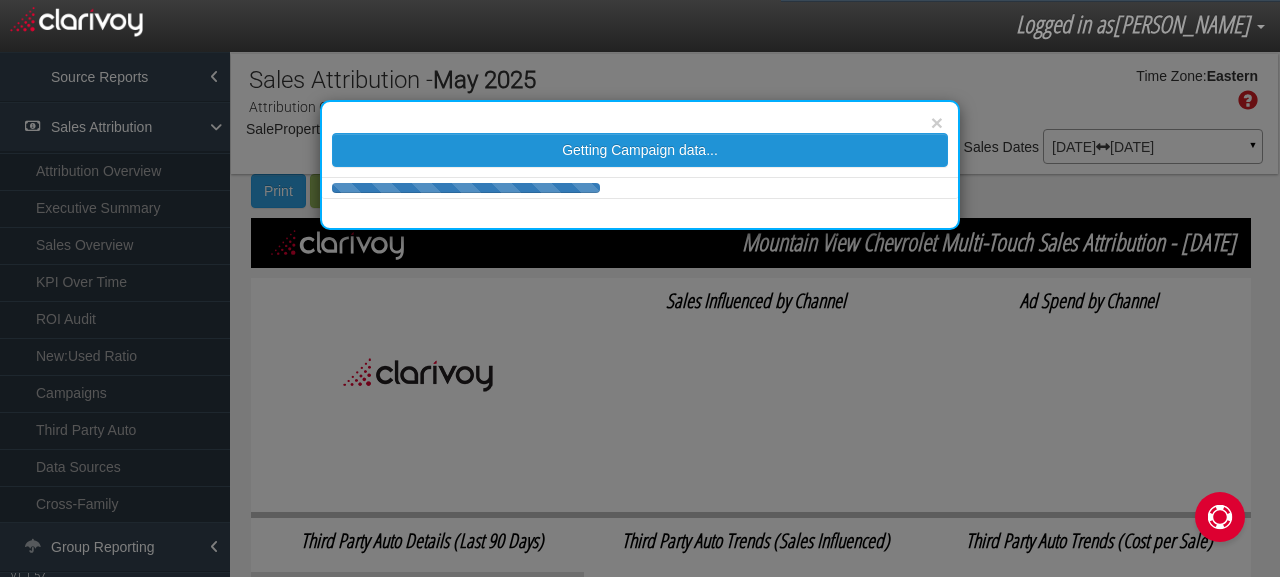 select on "object:2130" 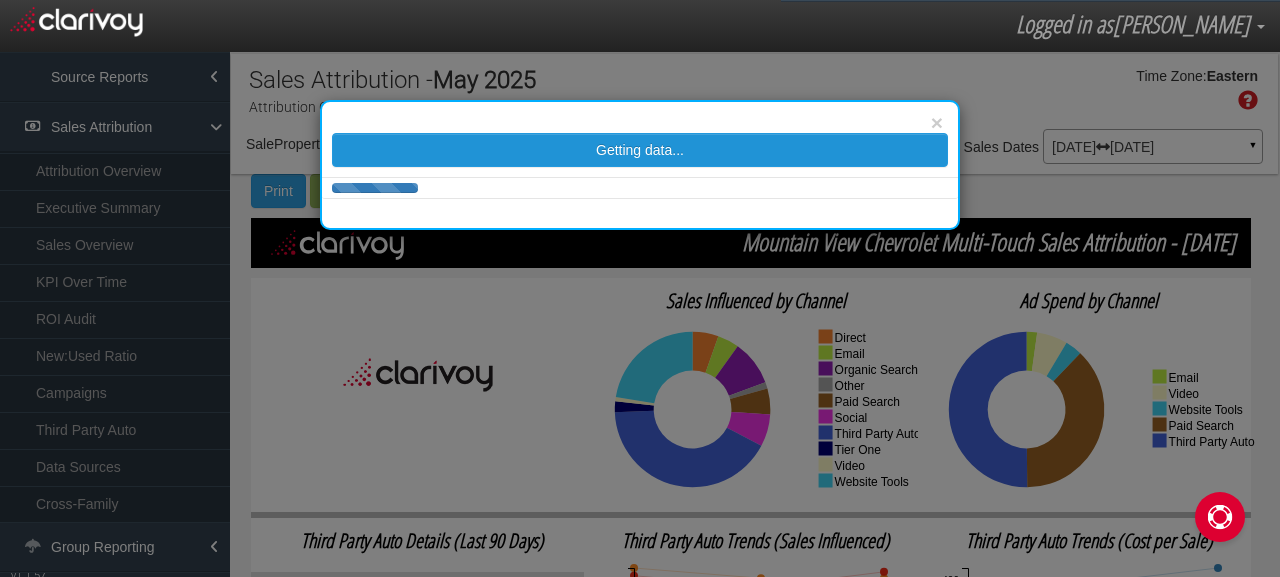 select on "number:4" 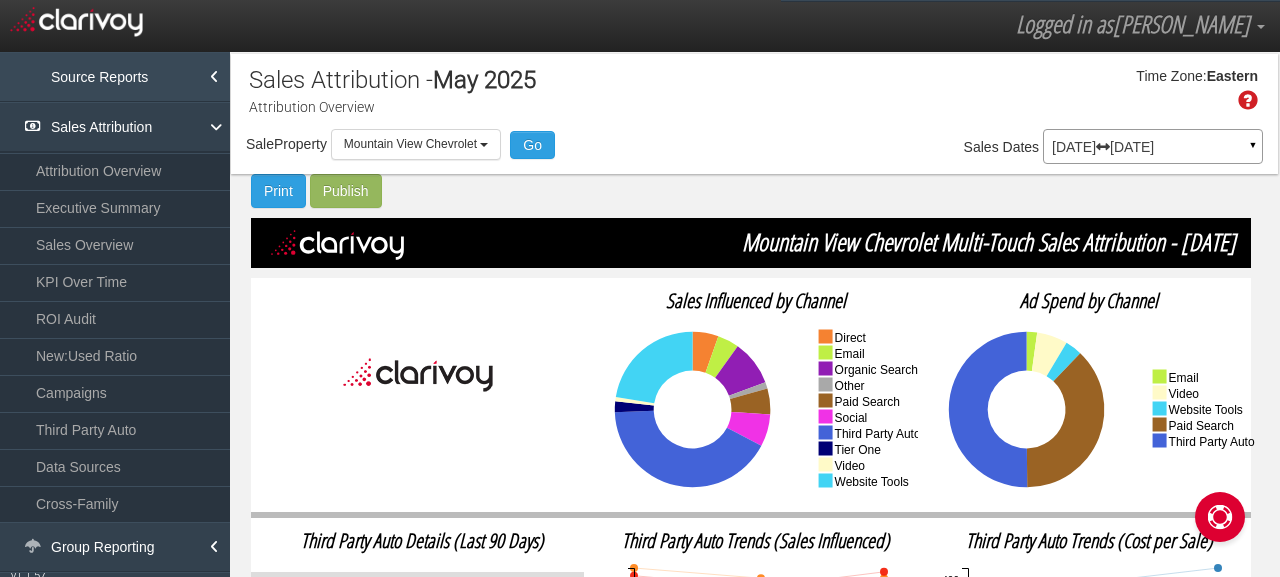 click on "Source Reports" at bounding box center [115, 77] 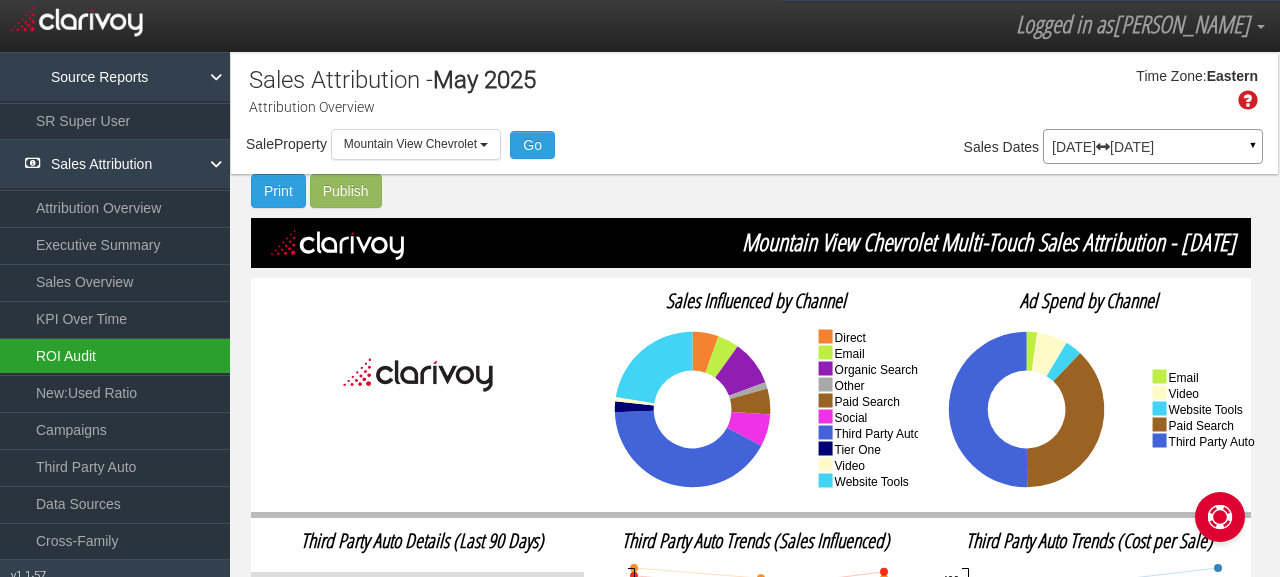 click on "ROI Audit" at bounding box center [115, 356] 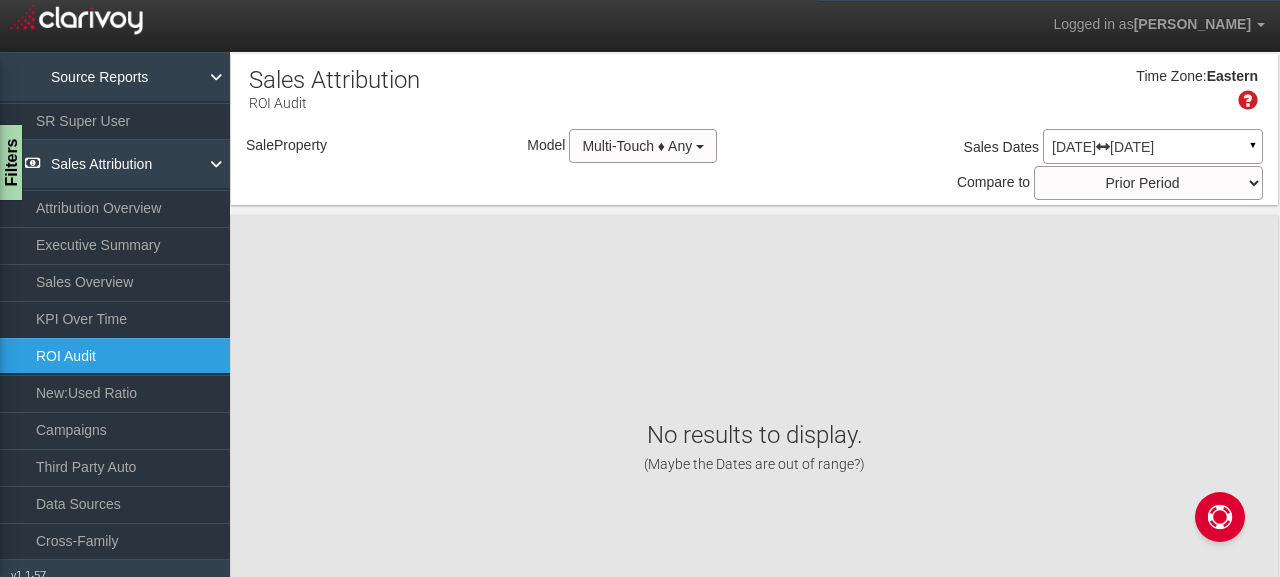 select on "object:4769" 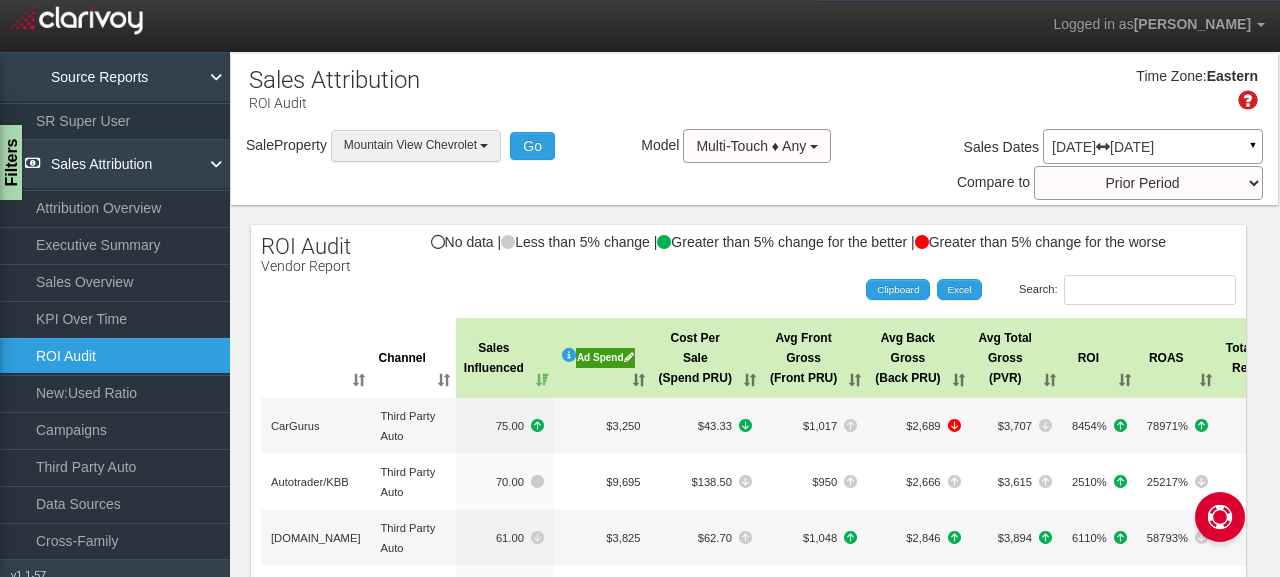 click on "Mountain View Chevrolet" at bounding box center (410, 145) 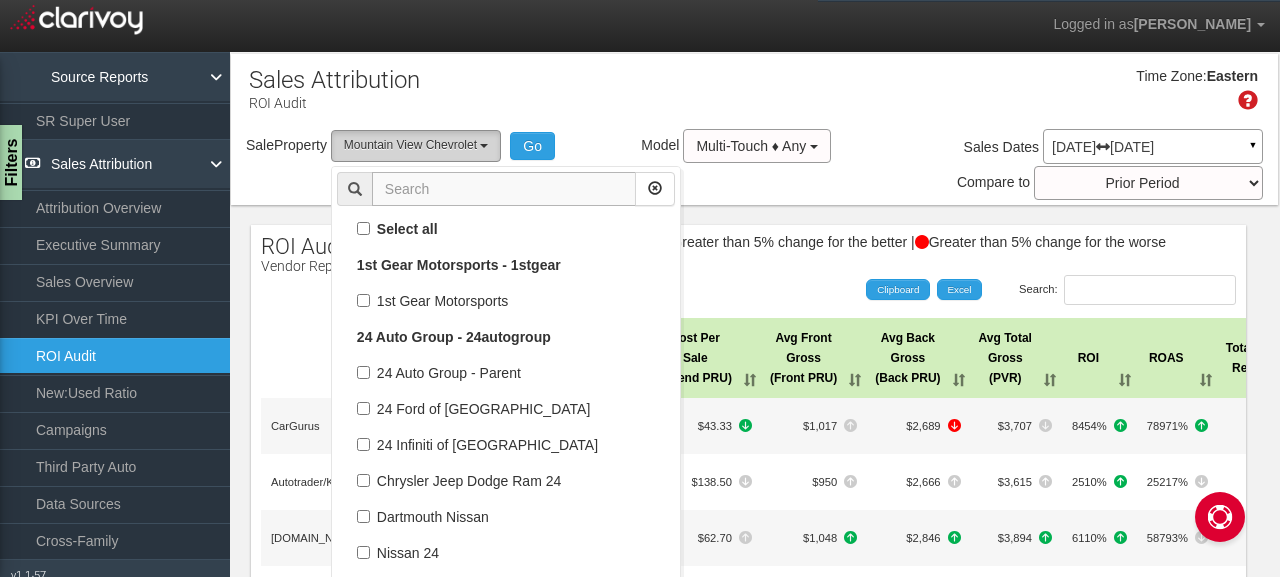 scroll, scrollTop: 85284, scrollLeft: 0, axis: vertical 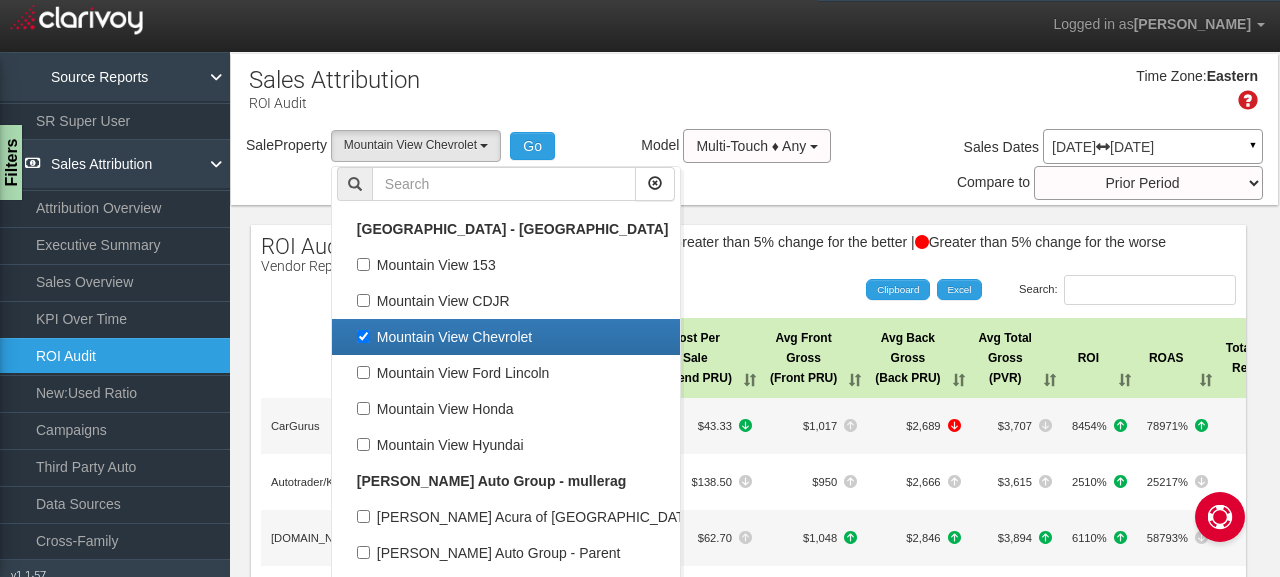 click on "Mountain View Chevrolet" at bounding box center [506, 337] 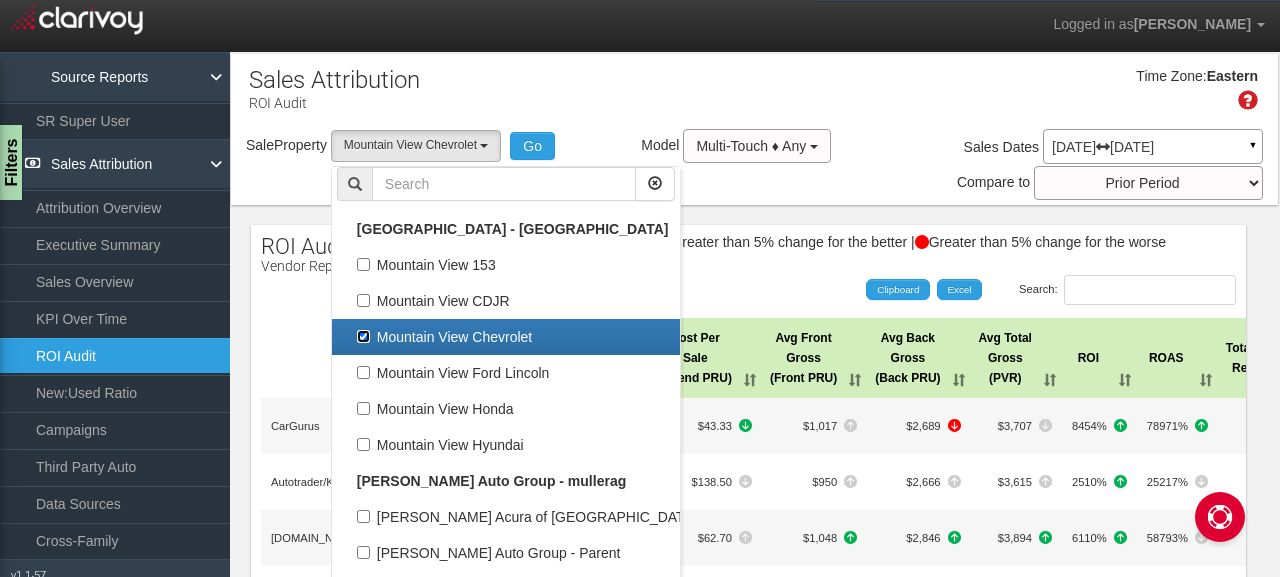 click on "Mountain View Chevrolet" at bounding box center [363, 336] 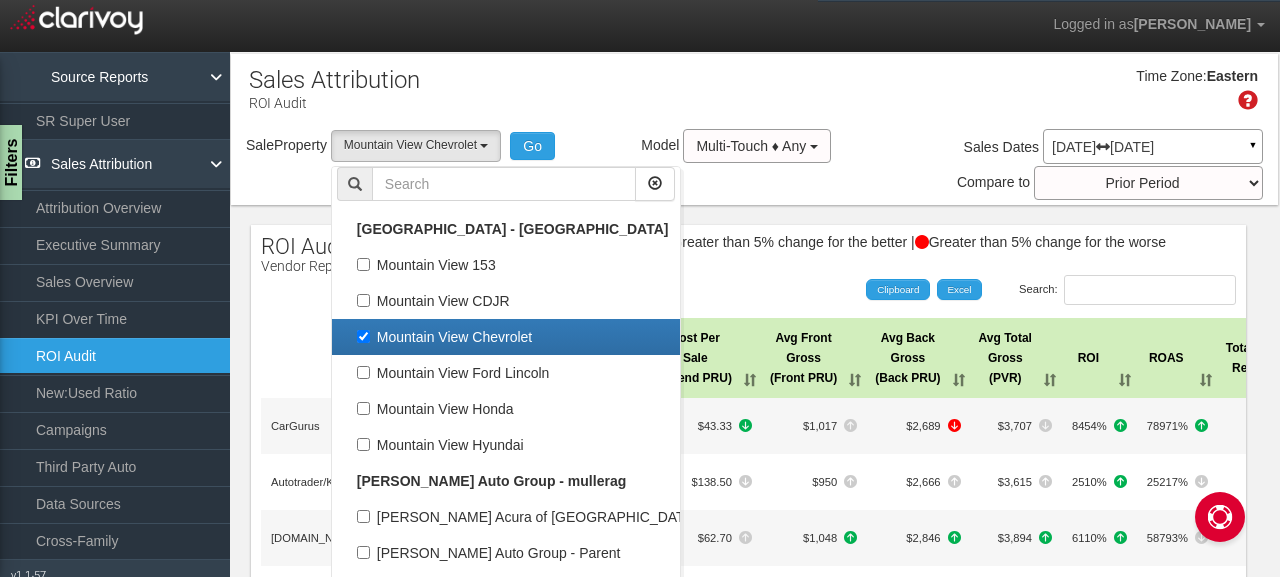 checkbox on "false" 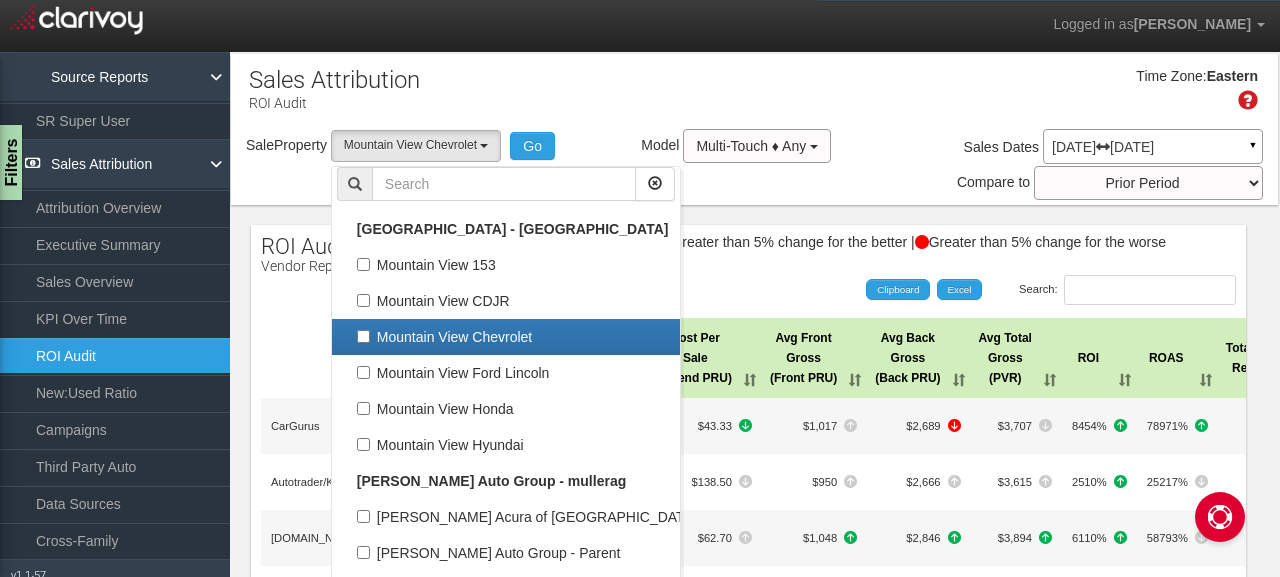 select 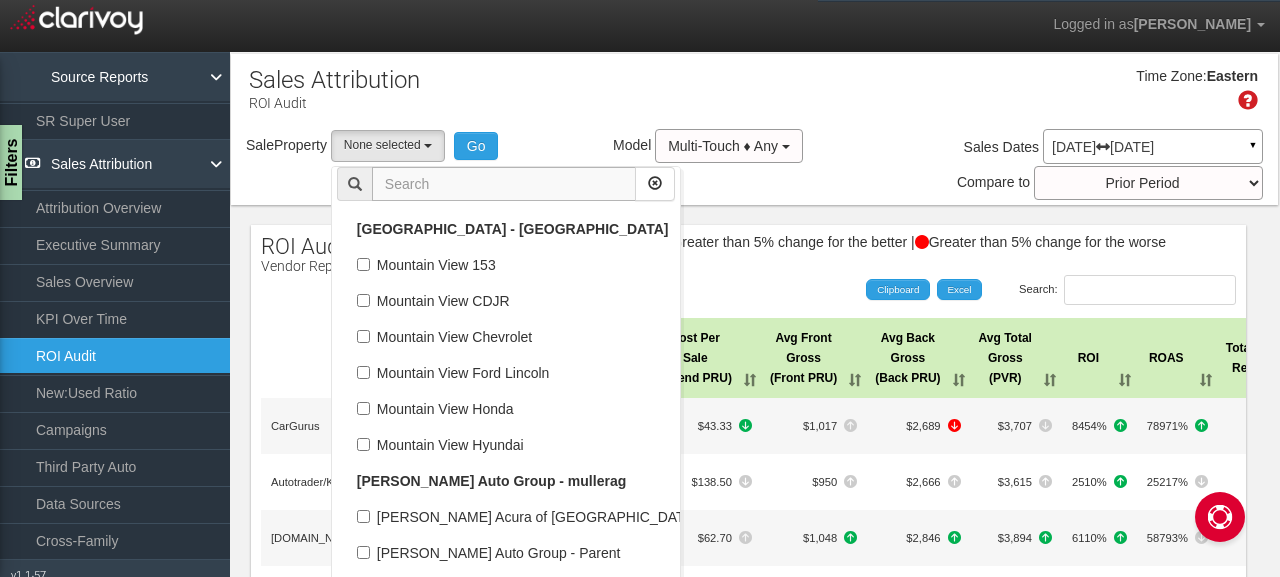 click at bounding box center [504, 184] 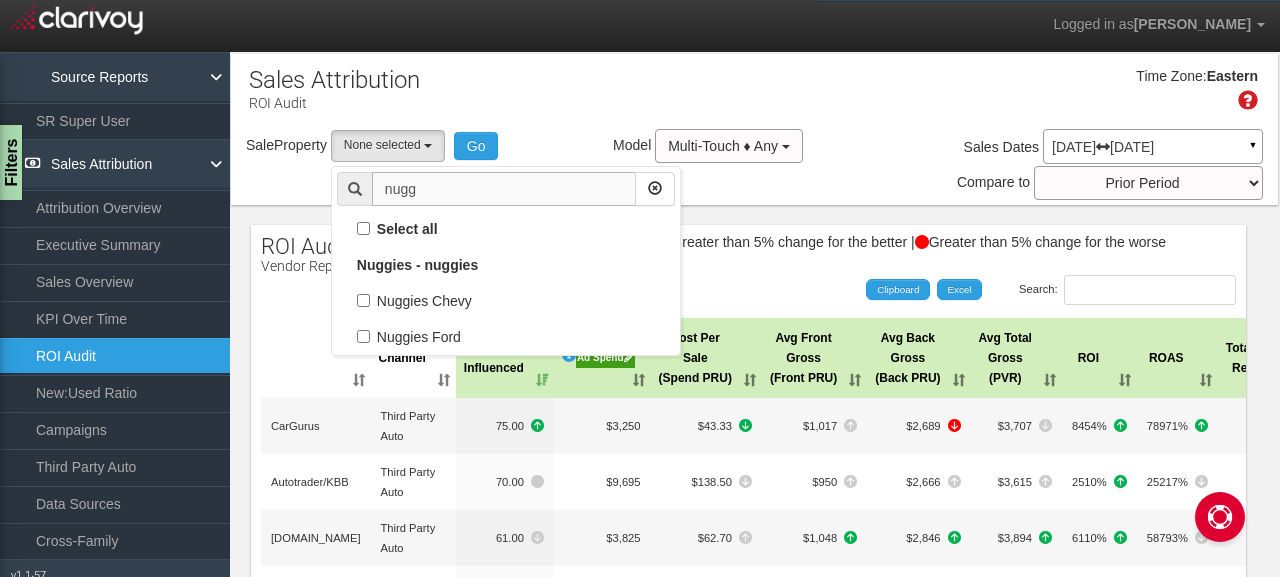 scroll, scrollTop: 0, scrollLeft: 0, axis: both 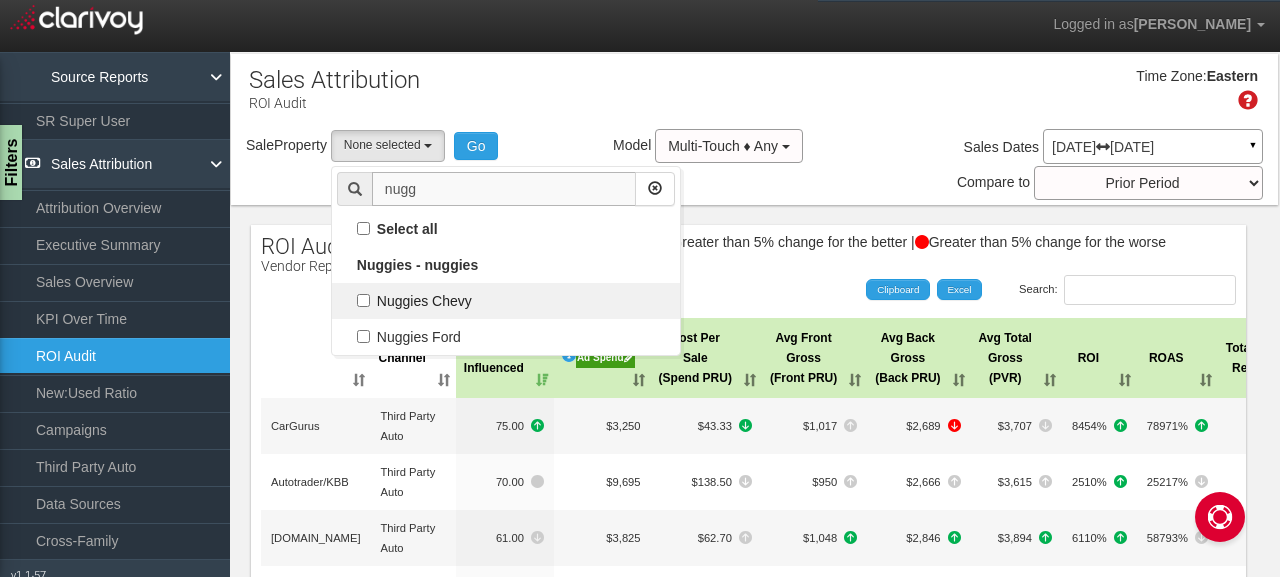 type on "nugg" 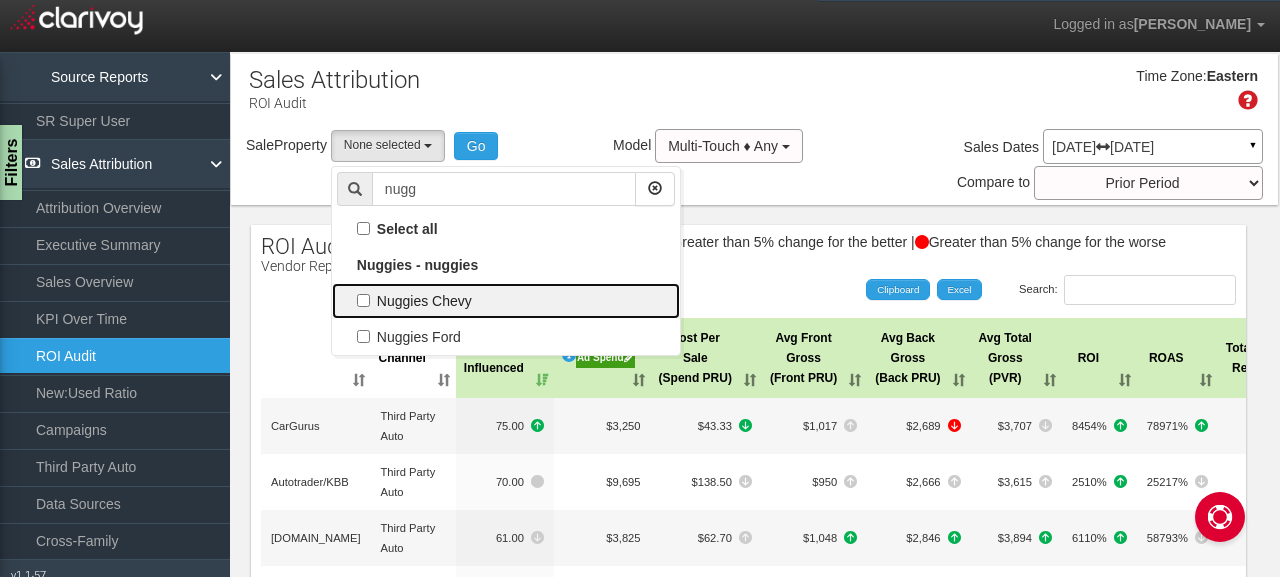 click on "Nuggies Chevy" at bounding box center (506, 301) 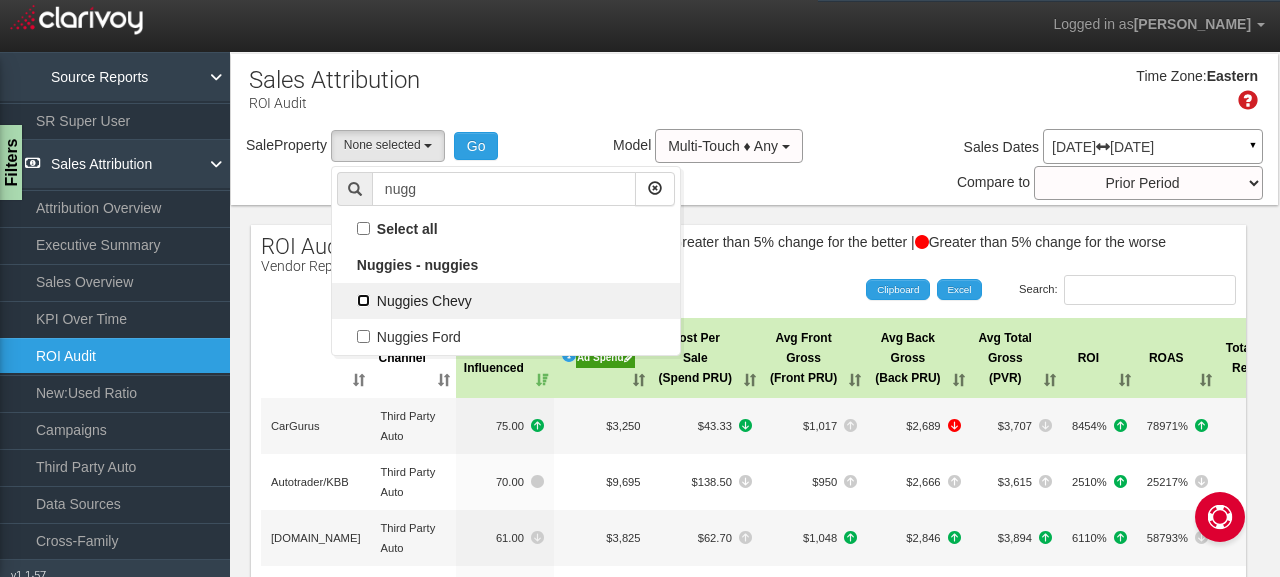 click on "Nuggies Chevy" at bounding box center (363, 300) 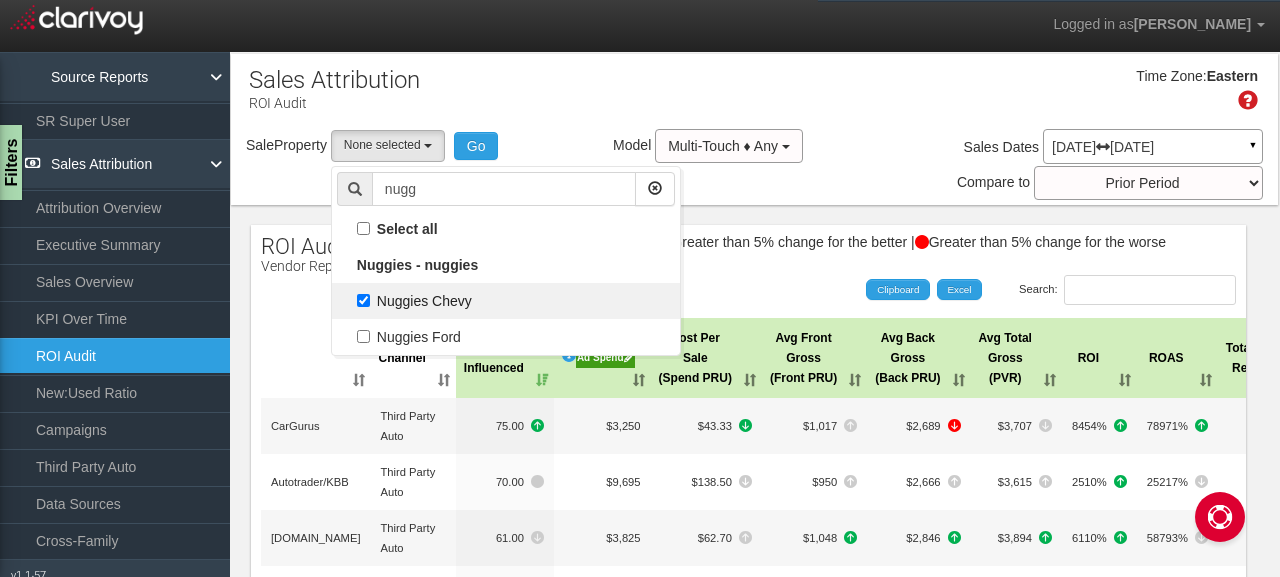 select on "object:4864" 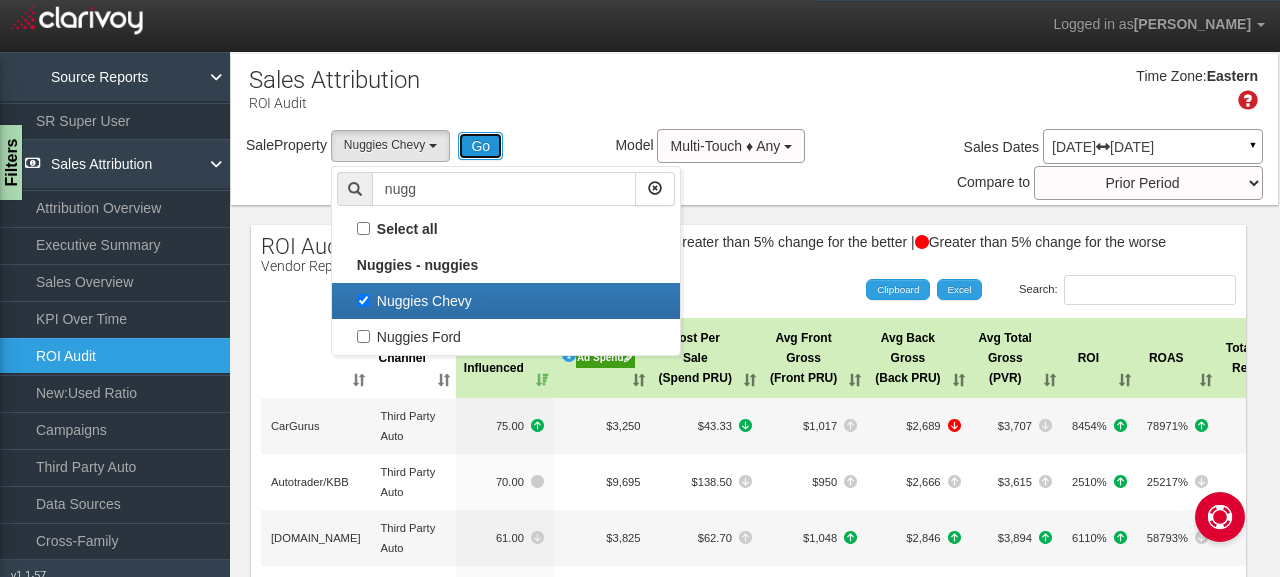 click on "Go" at bounding box center (480, 146) 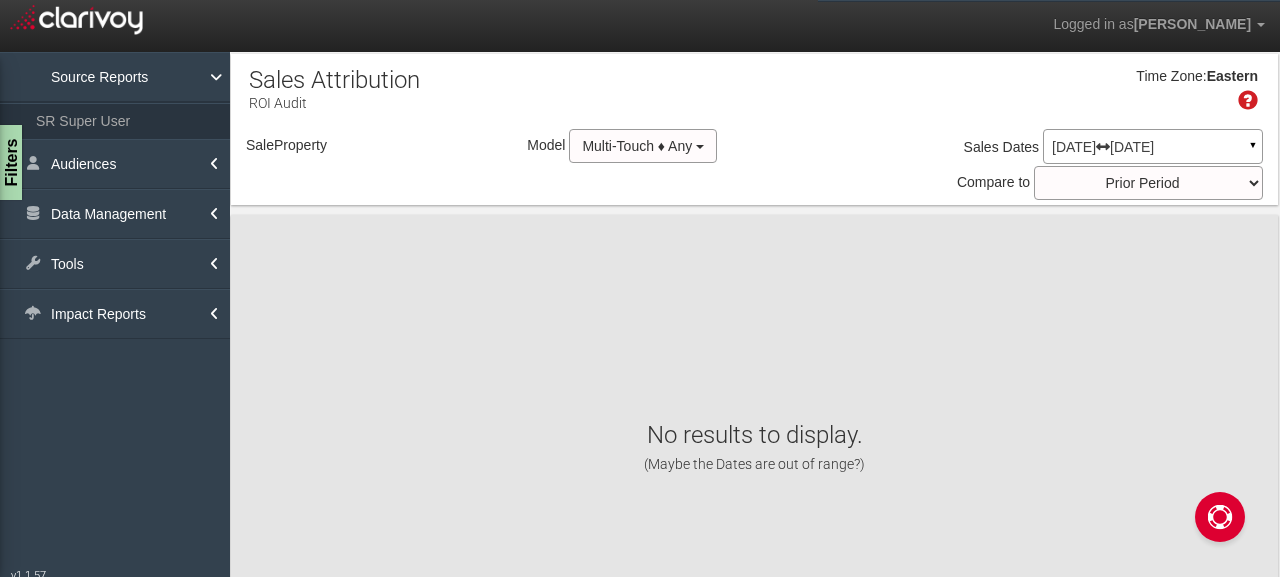 select on "object:7510" 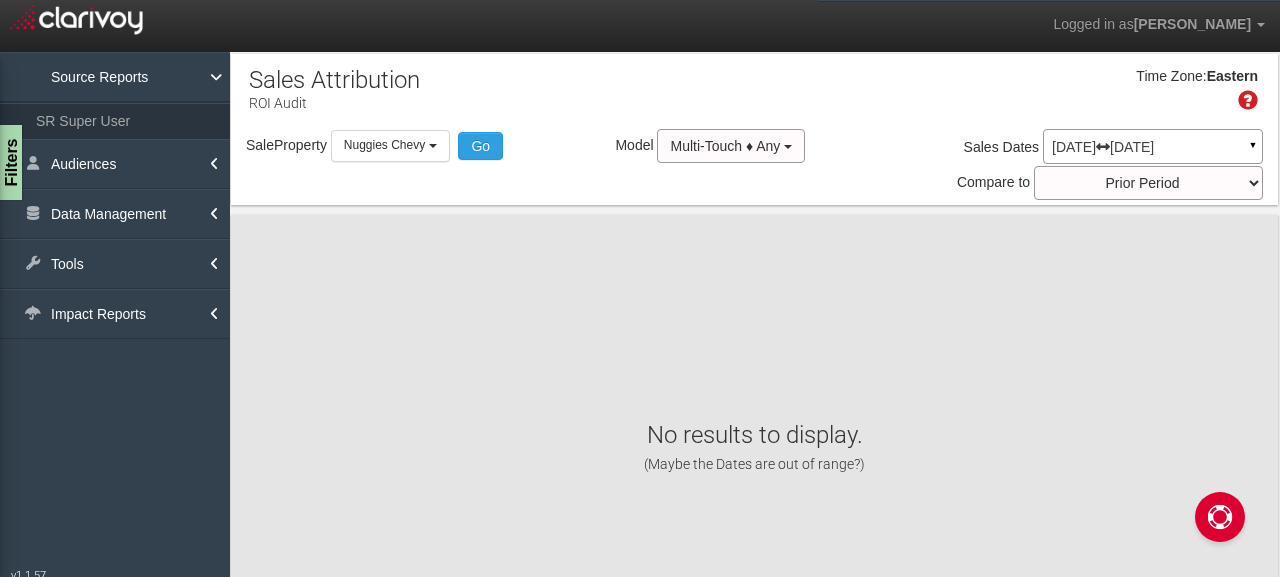 click on "[DATE]   [DATE]" at bounding box center (1153, 147) 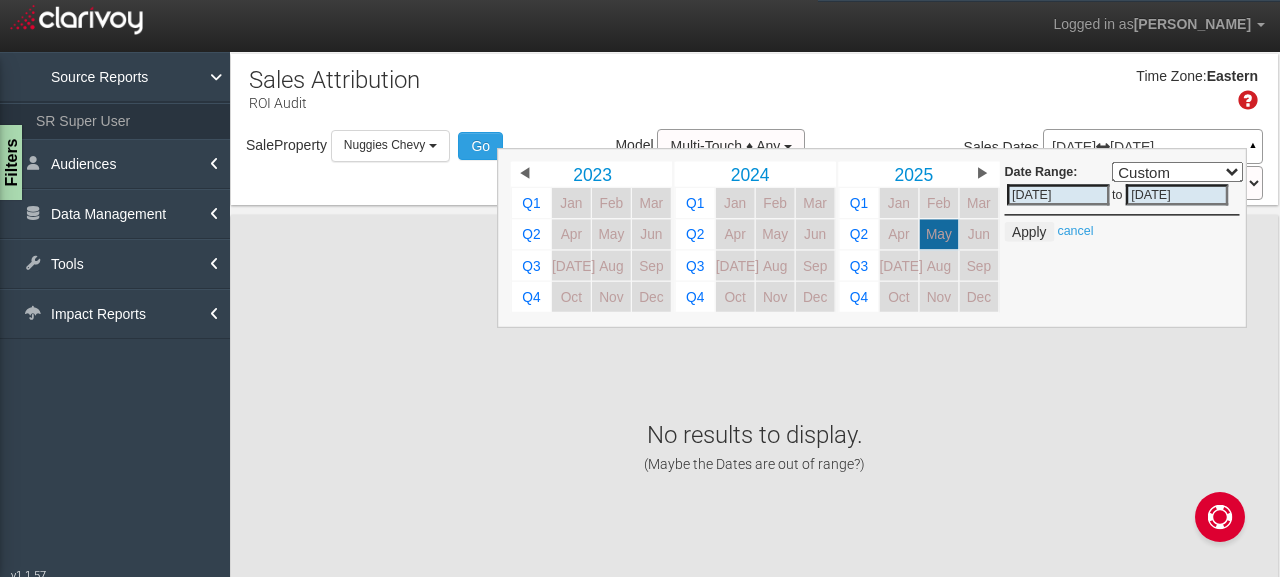click on "▶" at bounding box center (982, 174) 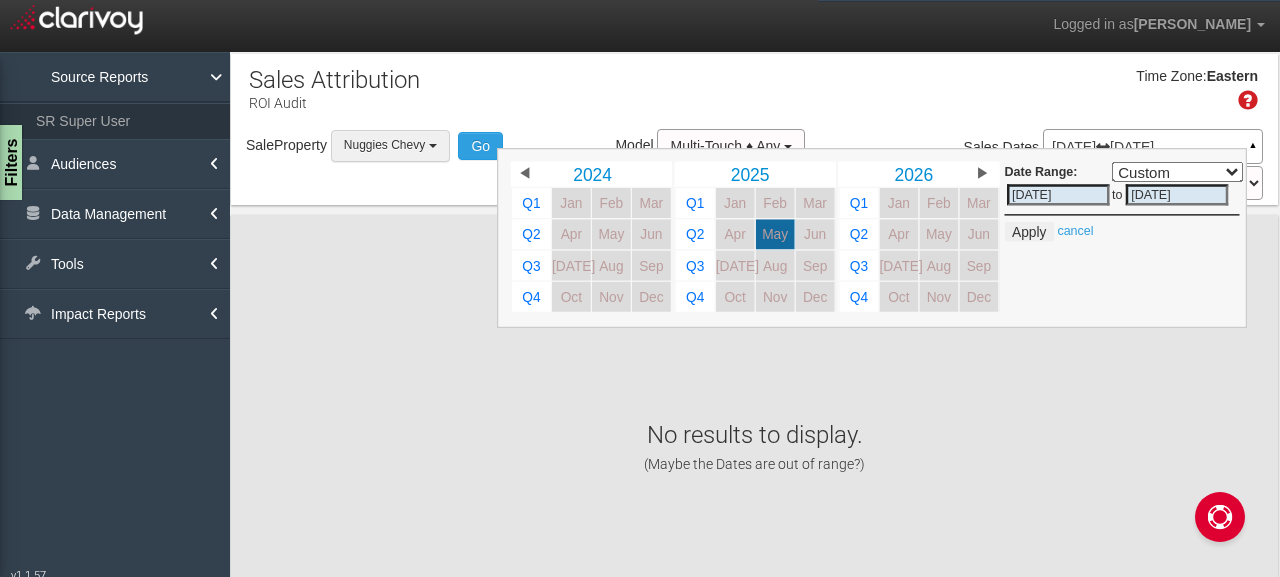 click on "Nuggies Chevy" at bounding box center [390, 145] 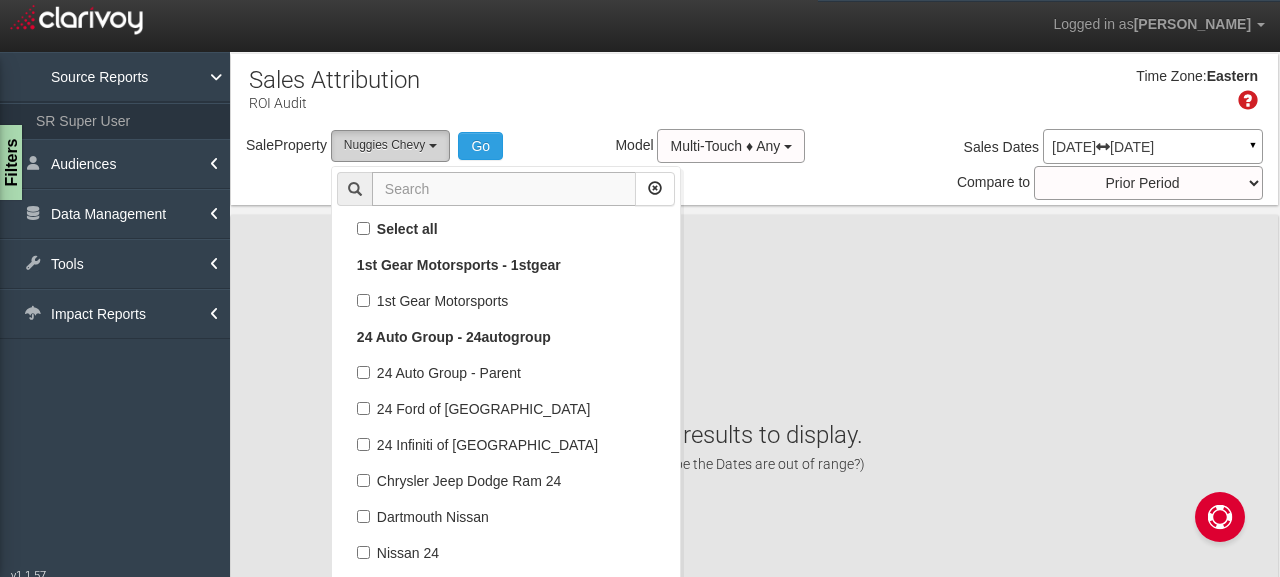 scroll, scrollTop: 90144, scrollLeft: 0, axis: vertical 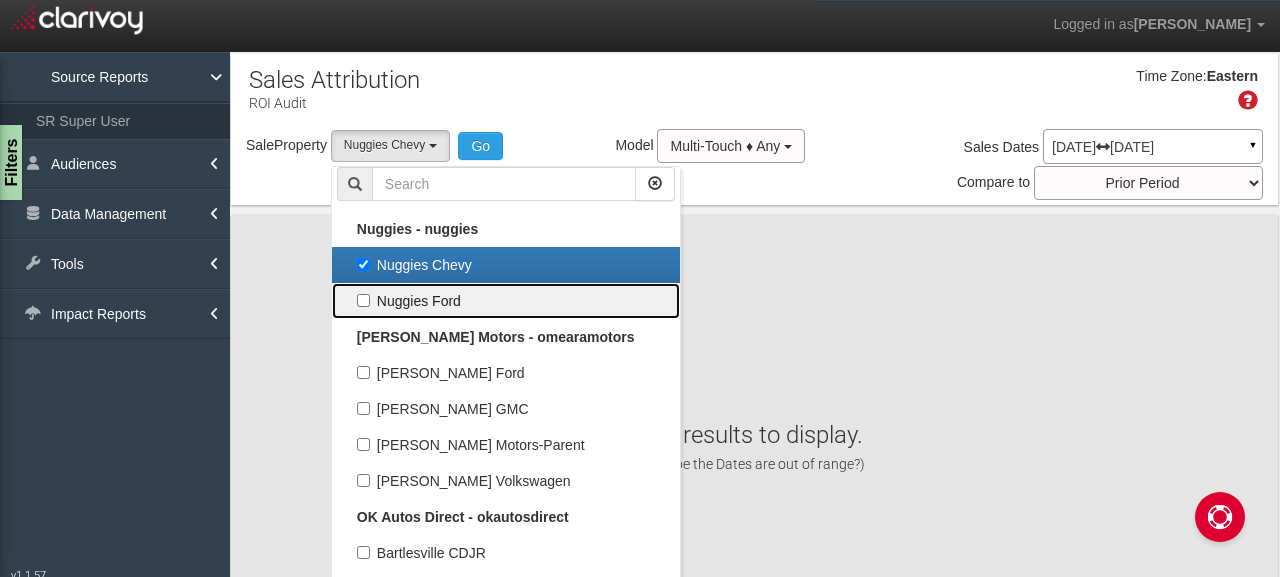 click on "Nuggies Ford" at bounding box center [506, 301] 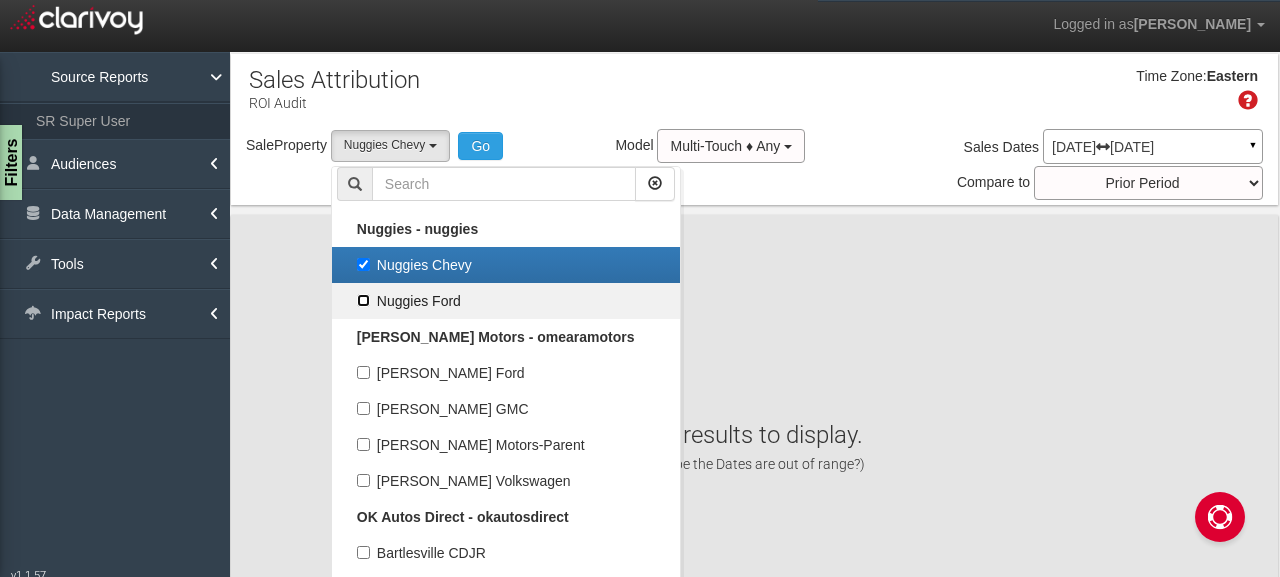 click on "Nuggies Ford" at bounding box center (363, 300) 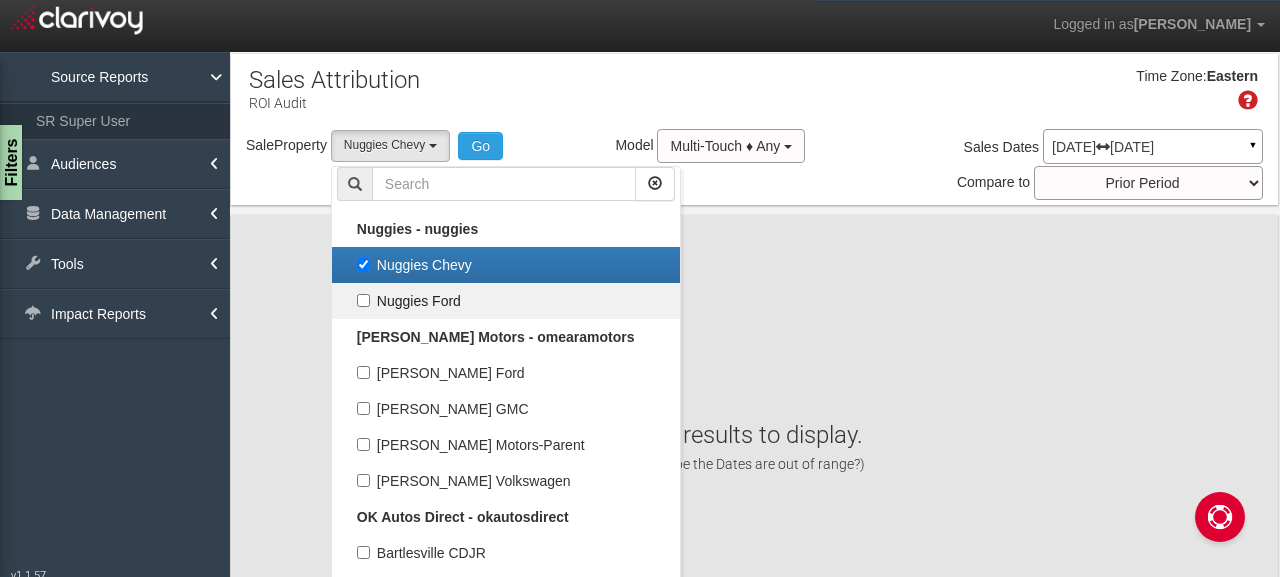 checkbox on "true" 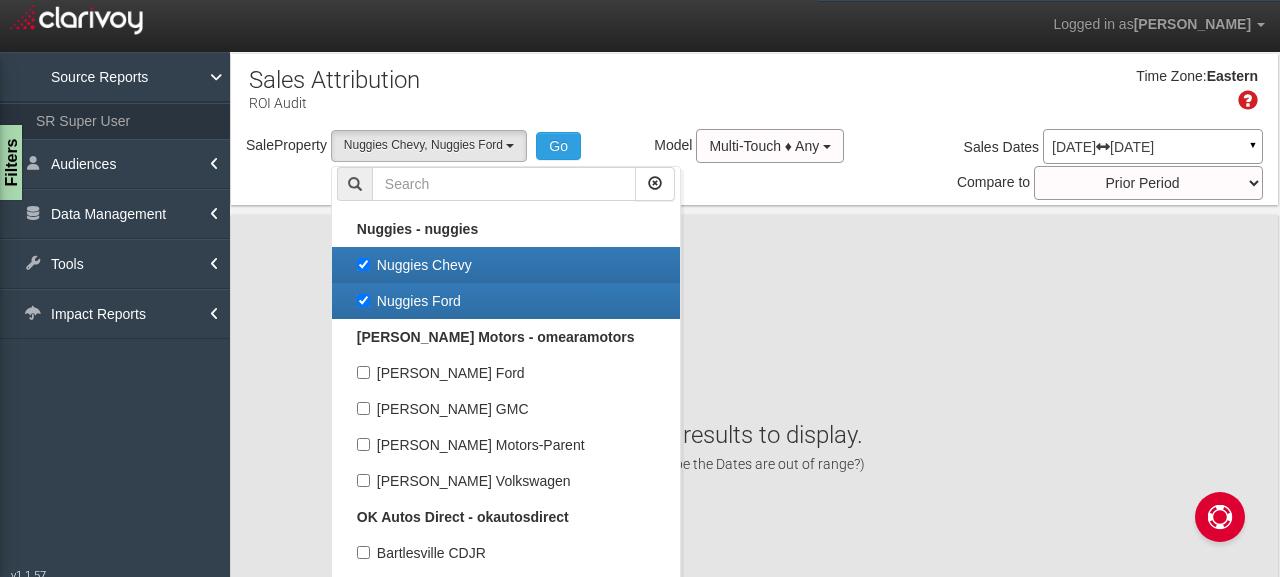 scroll, scrollTop: 45072, scrollLeft: 0, axis: vertical 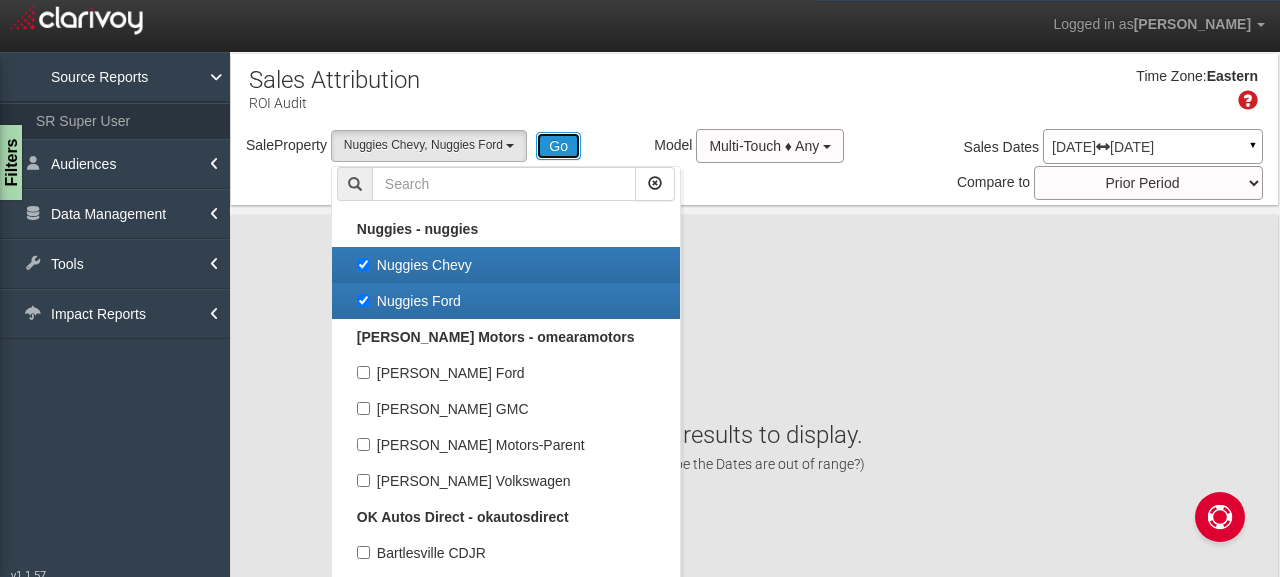 click on "Go" at bounding box center (558, 146) 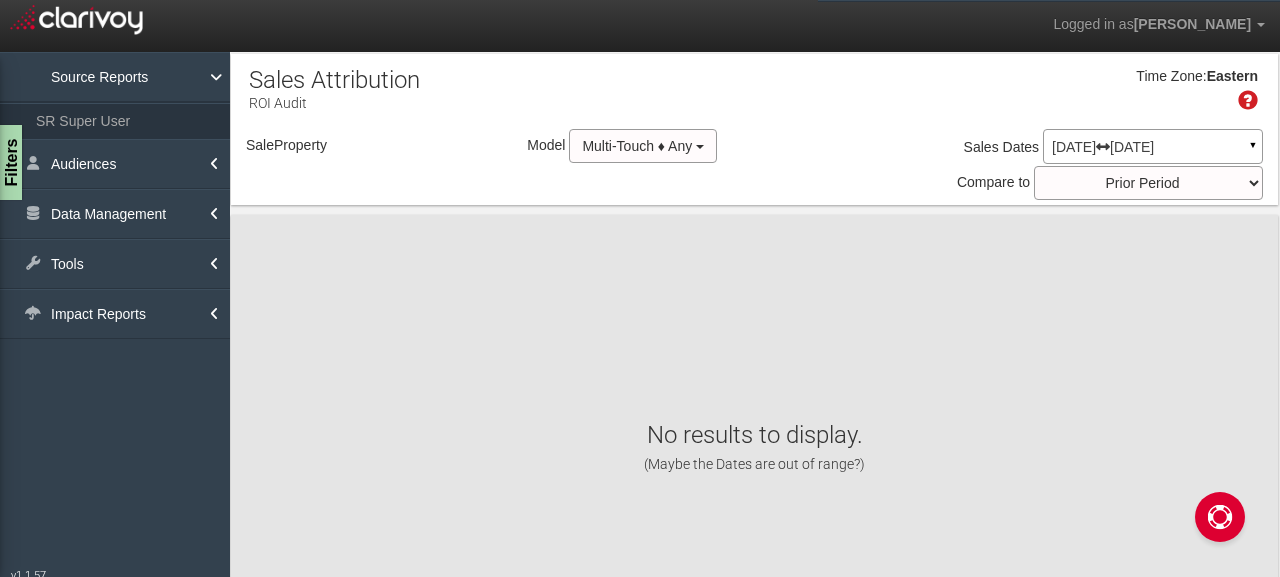 select on "object:10161" 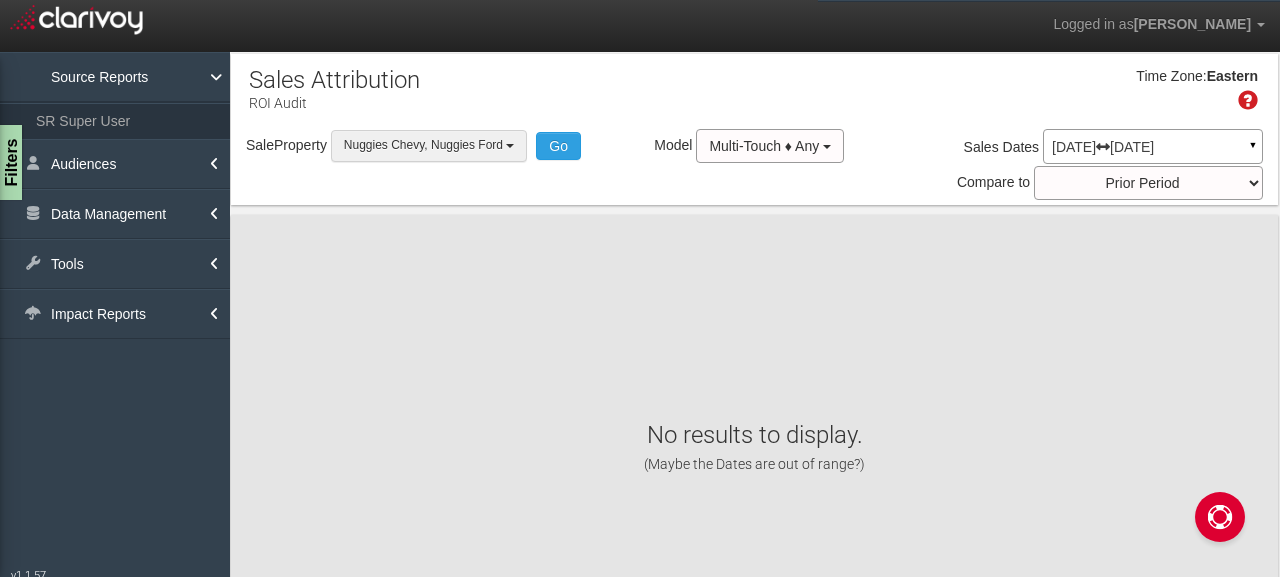 click on "Nuggies Chevy, Nuggies Ford" at bounding box center [423, 145] 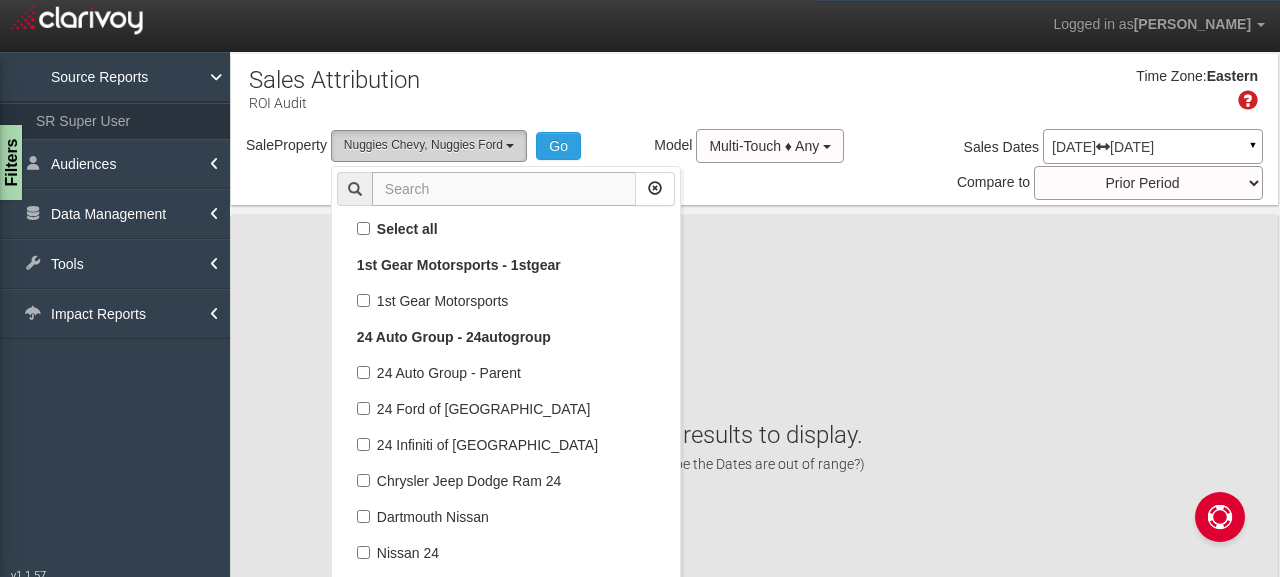 scroll, scrollTop: 90144, scrollLeft: 0, axis: vertical 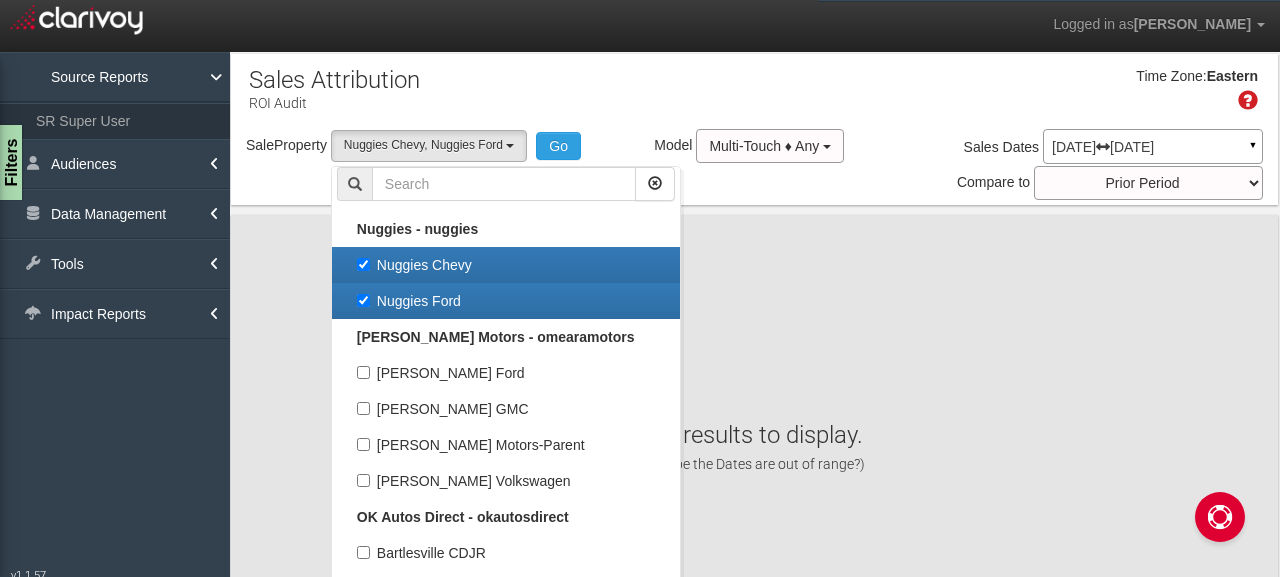 click on "Nuggies Chevy" at bounding box center [506, 265] 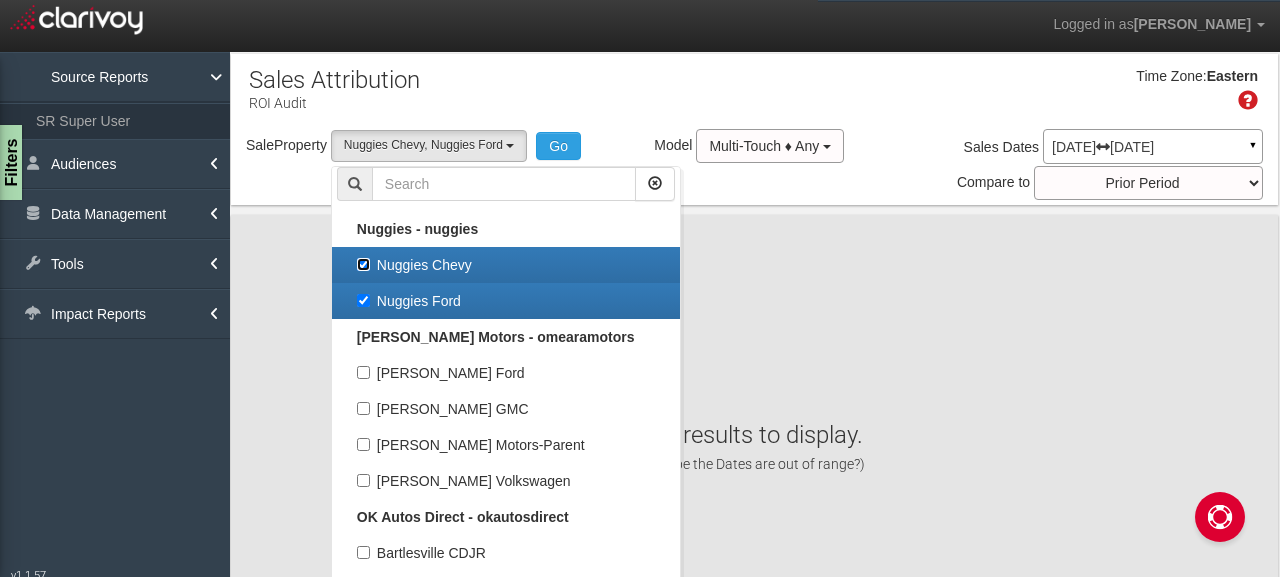 click on "Nuggies Chevy" at bounding box center [363, 264] 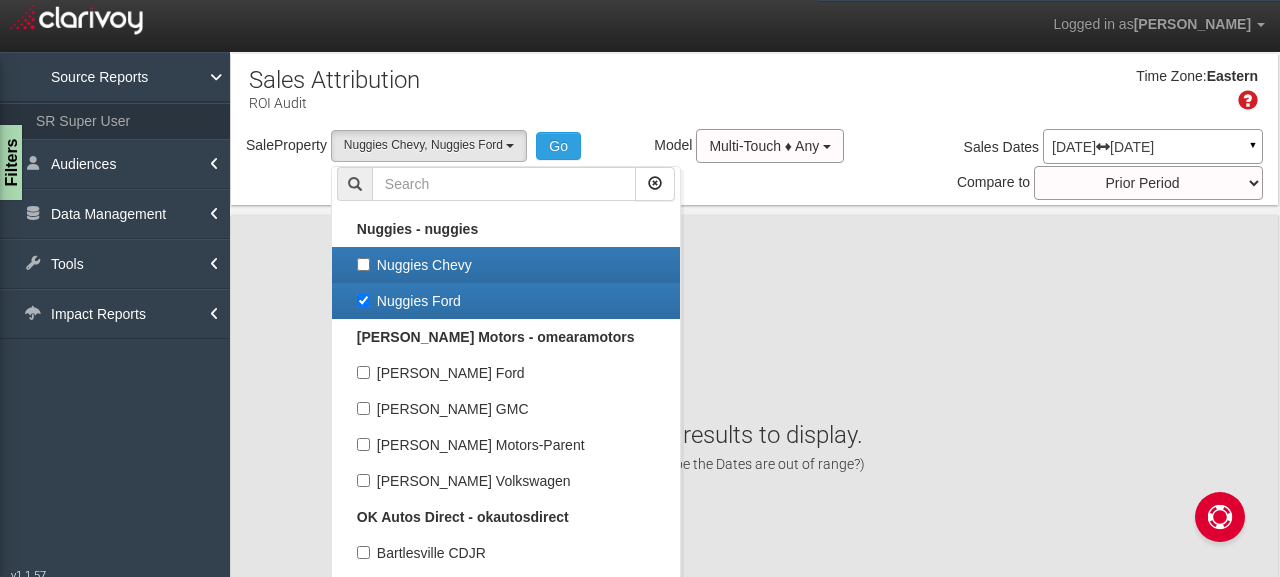 select on "object:10162" 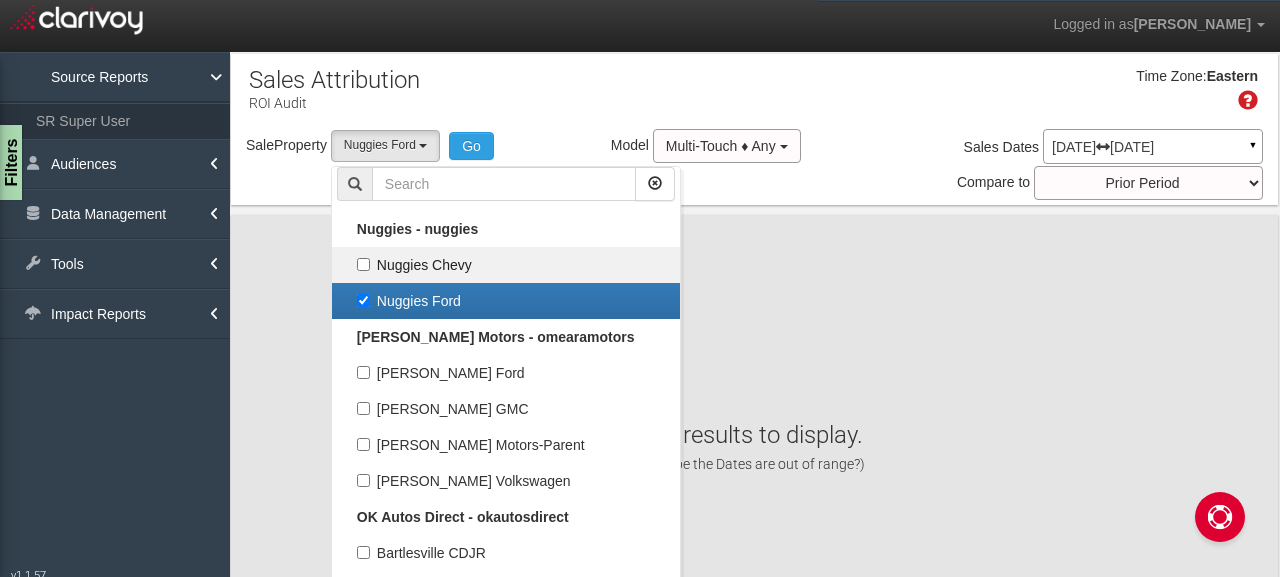 scroll, scrollTop: 45072, scrollLeft: 0, axis: vertical 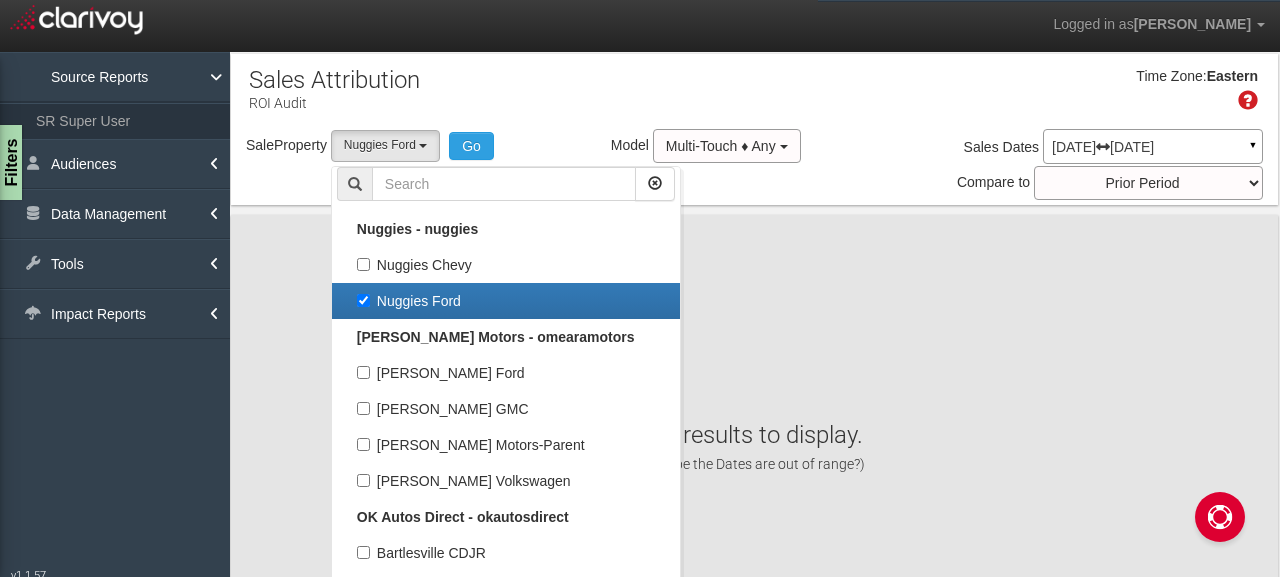 click on "Nuggies Ford" at bounding box center (506, 301) 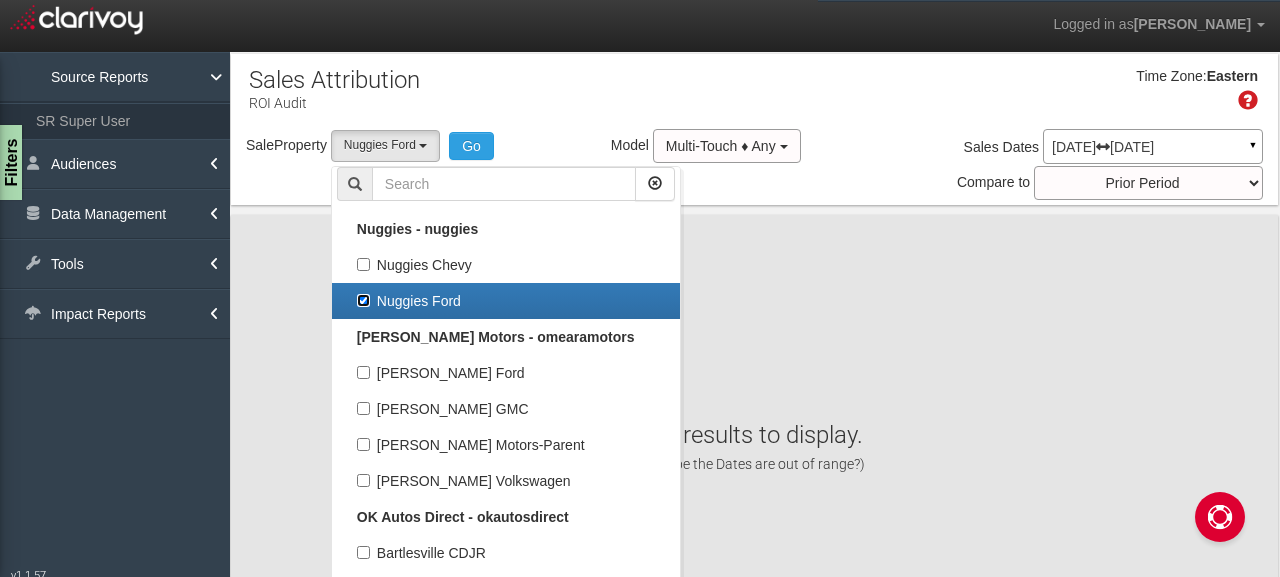 click on "Nuggies Ford" at bounding box center [363, 300] 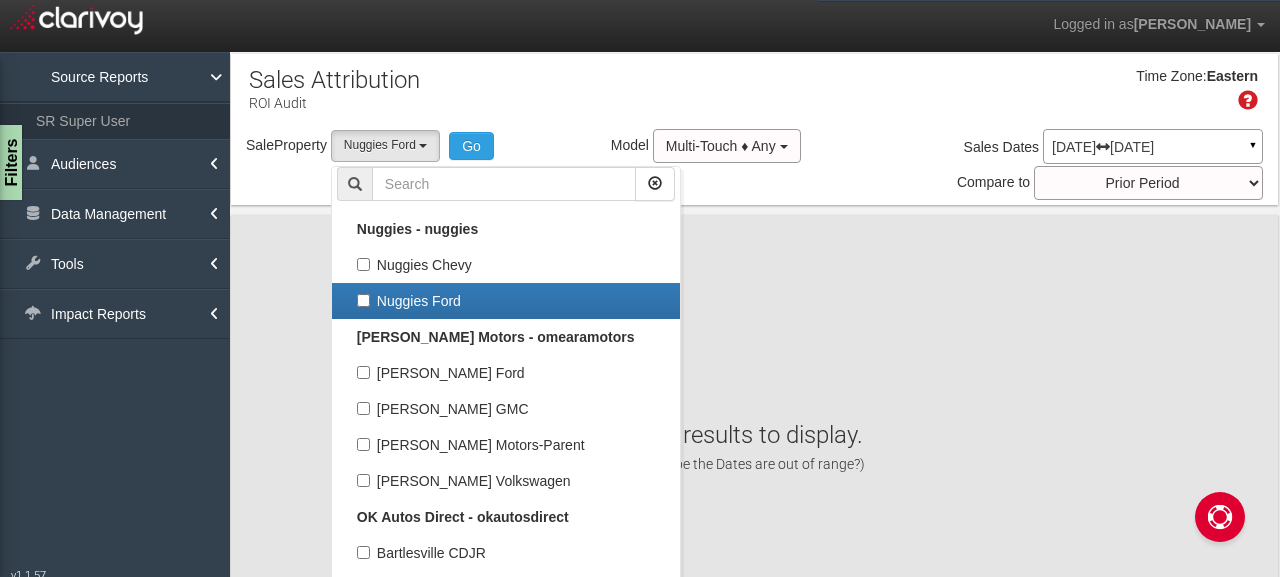 select 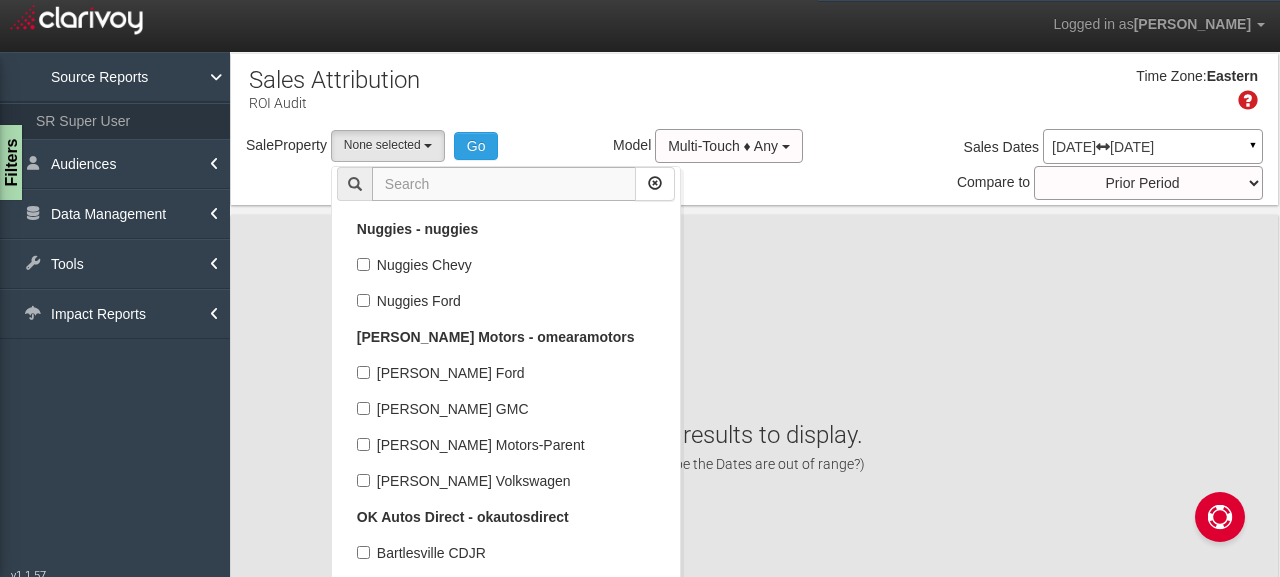 click at bounding box center (504, 184) 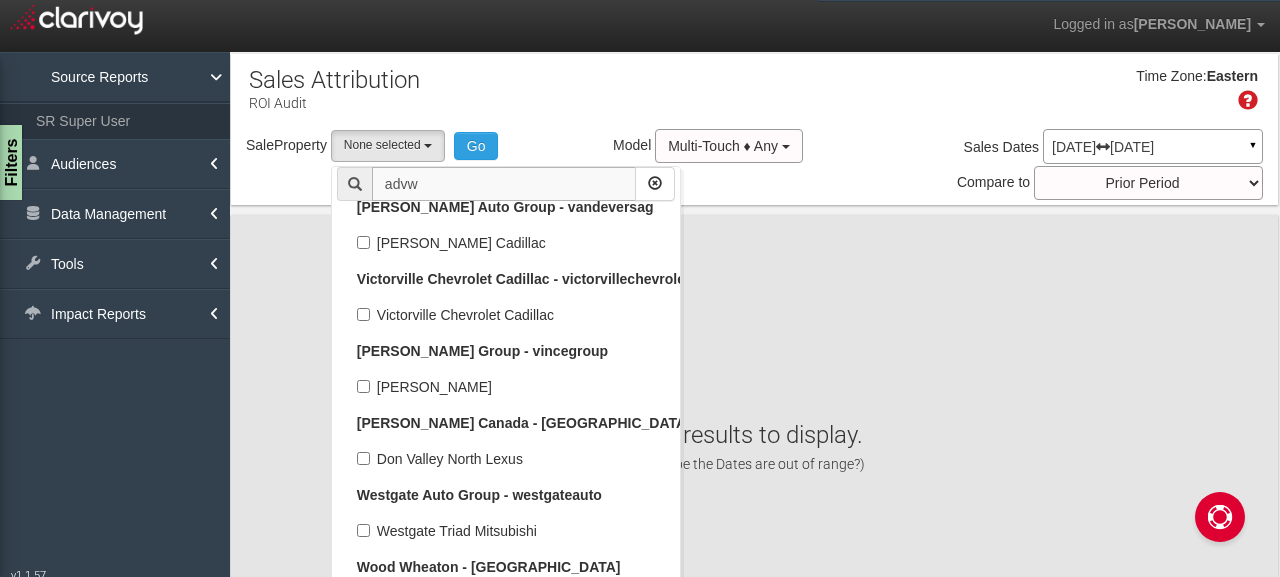 scroll, scrollTop: 0, scrollLeft: 0, axis: both 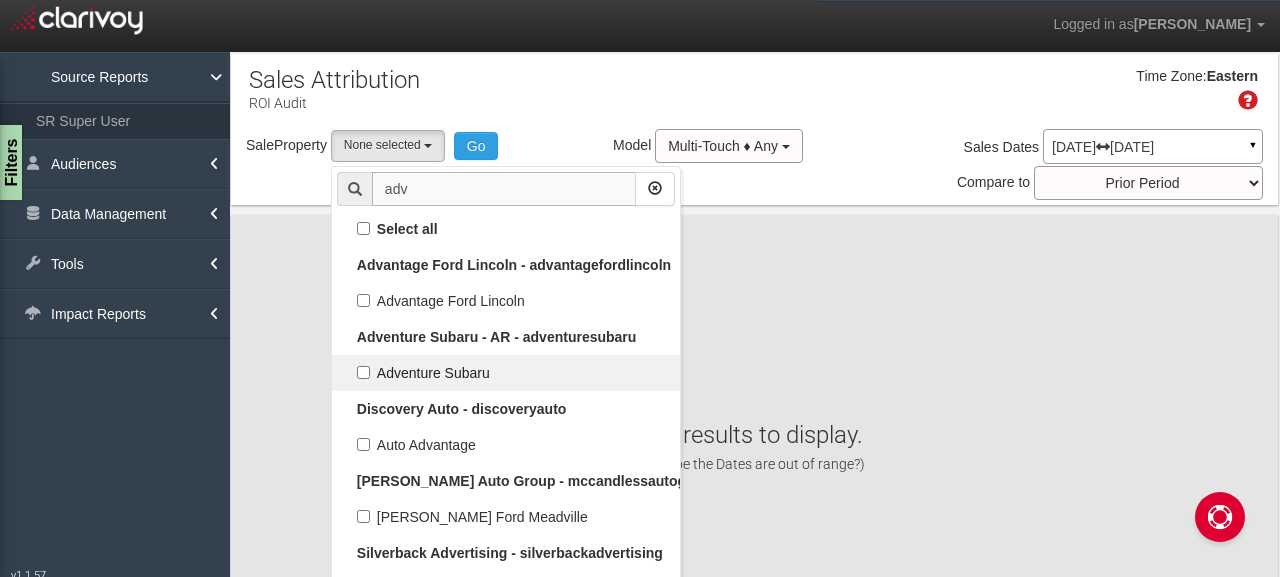 type on "adv" 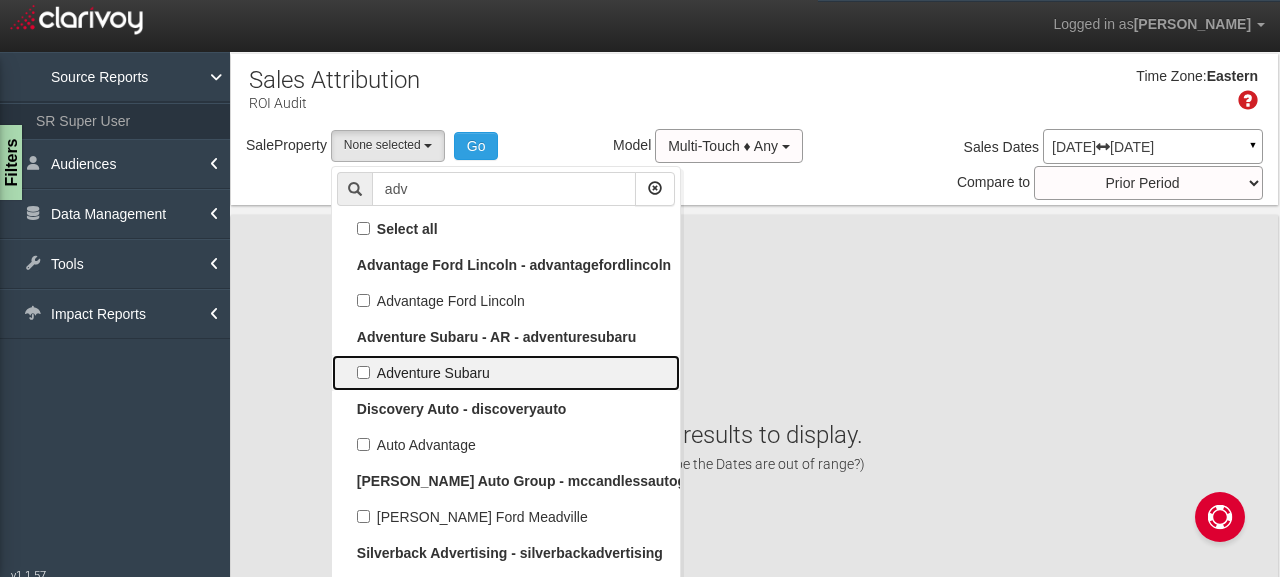click on "Adventure Subaru" at bounding box center [506, 373] 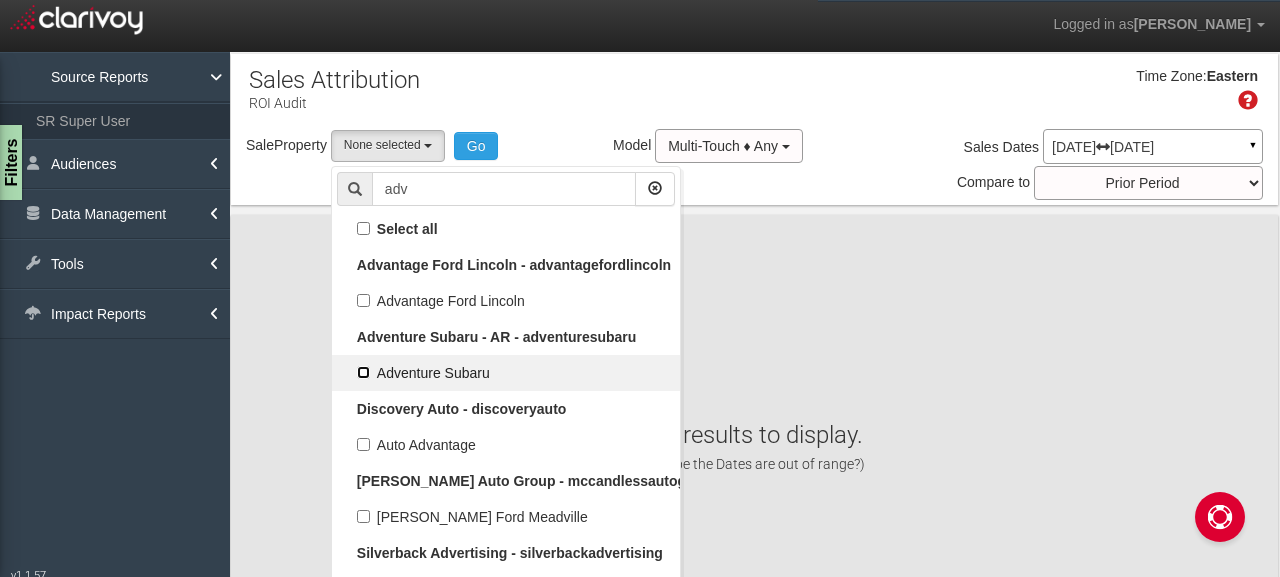 click on "Adventure Subaru" at bounding box center [363, 372] 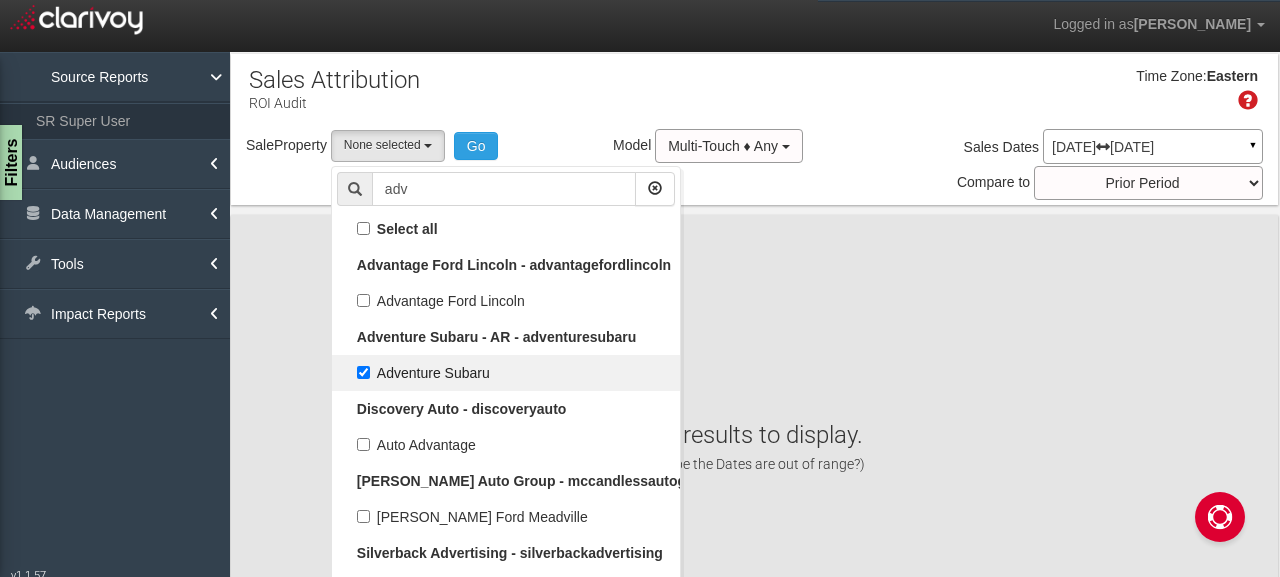 select on "object:8401" 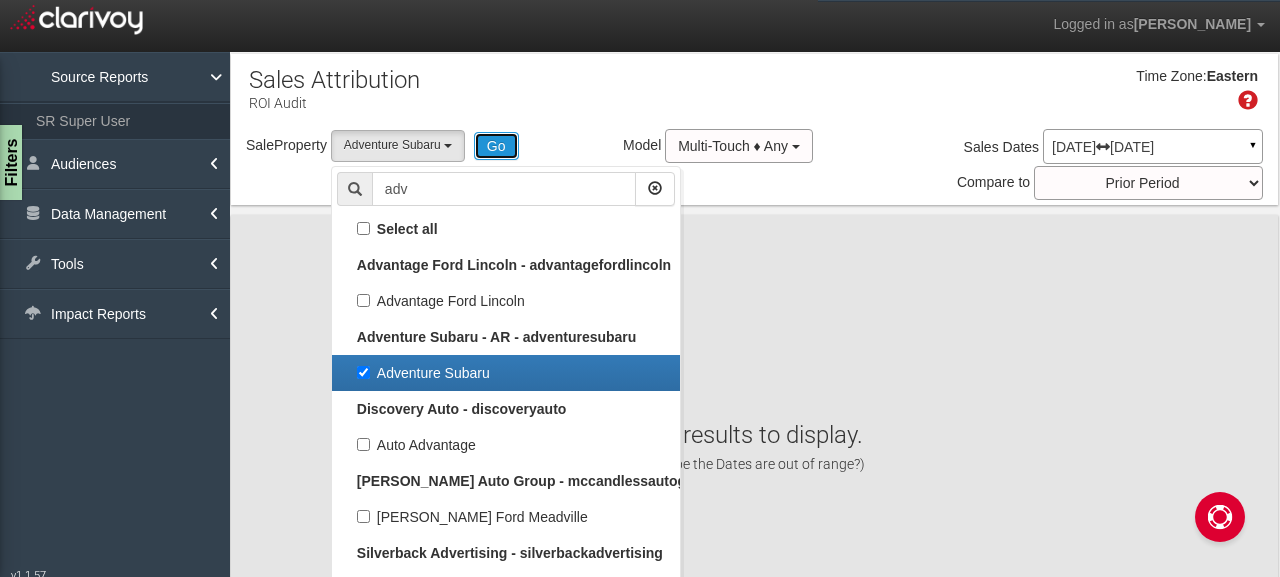 click on "Go" at bounding box center [496, 146] 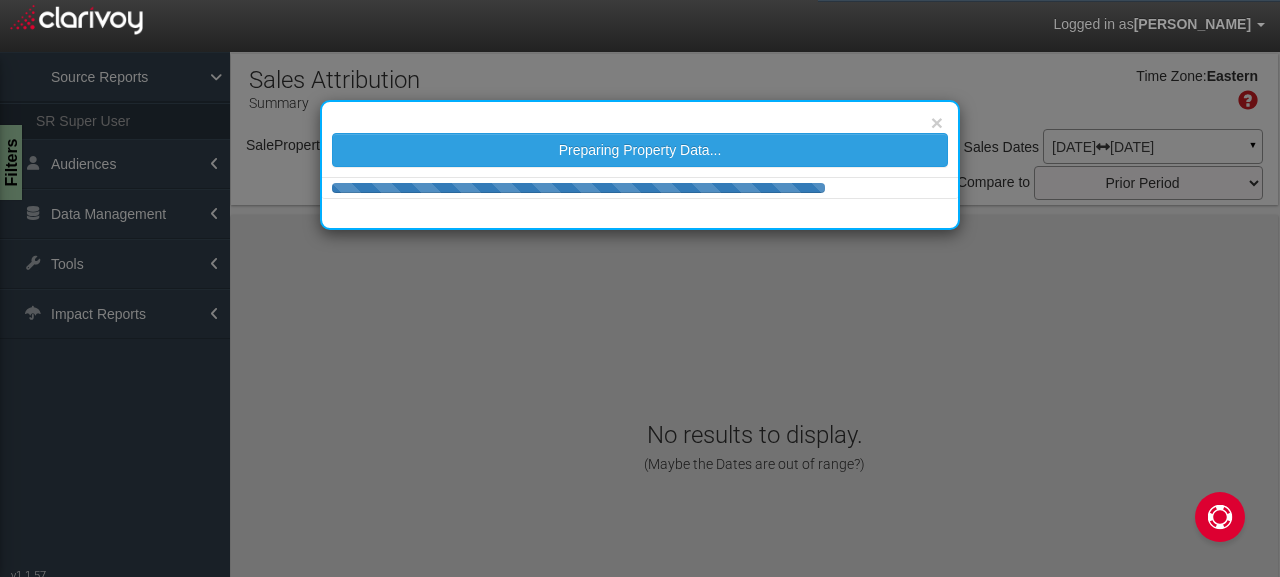 select on "object:11034" 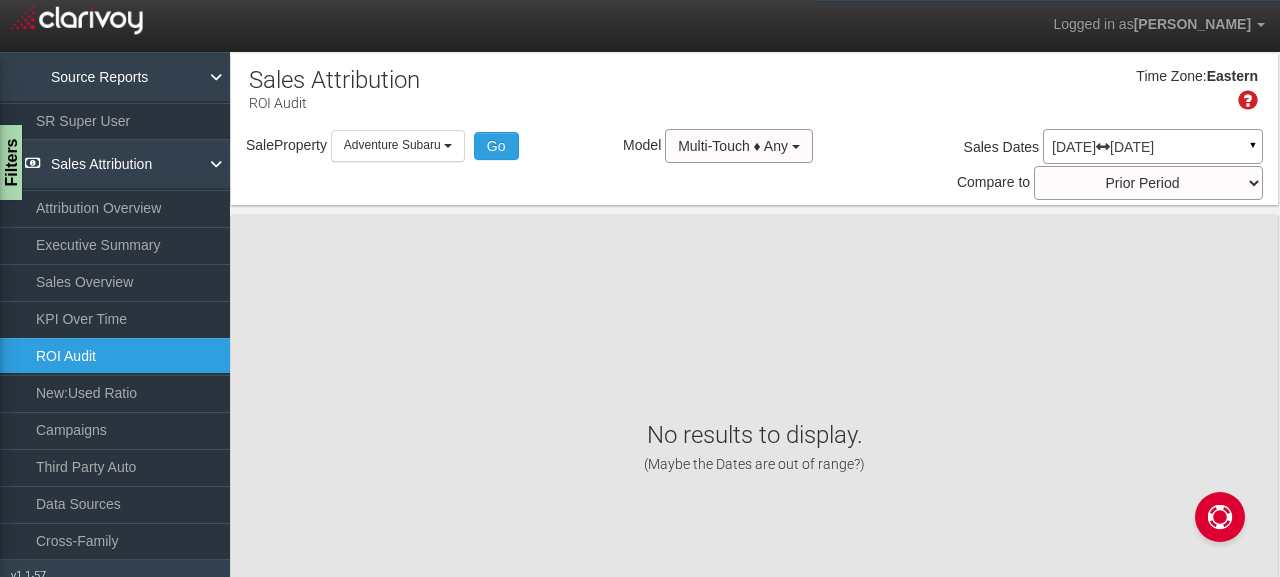 click on "[DATE]   [DATE]" at bounding box center [1153, 147] 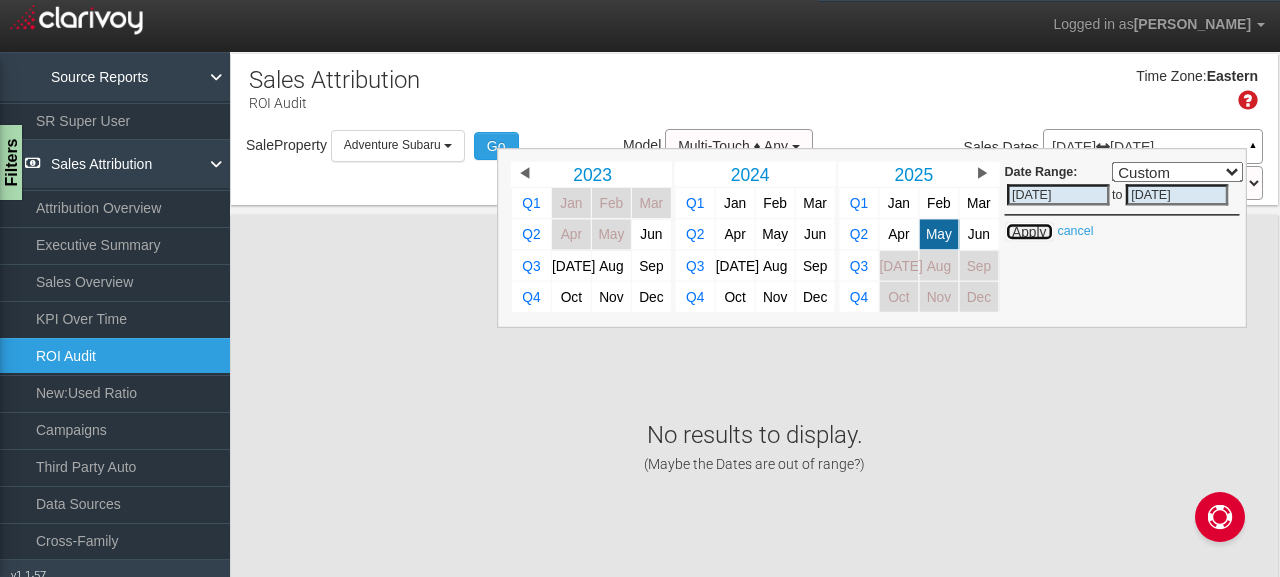 click on "Apply" at bounding box center (1029, 232) 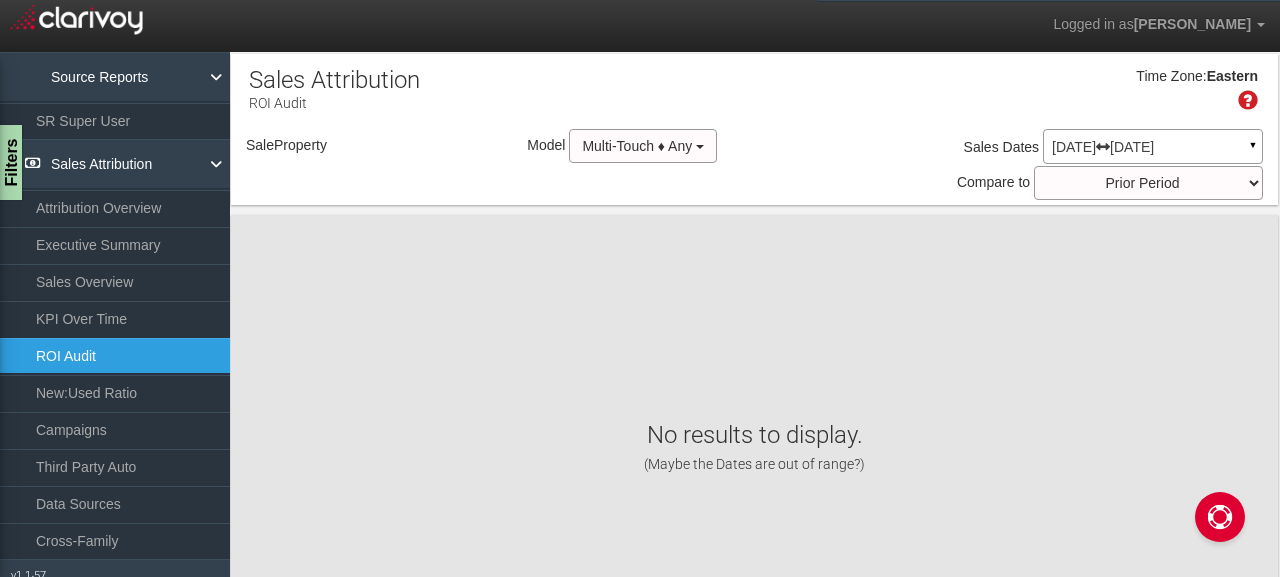 select on "object:13680" 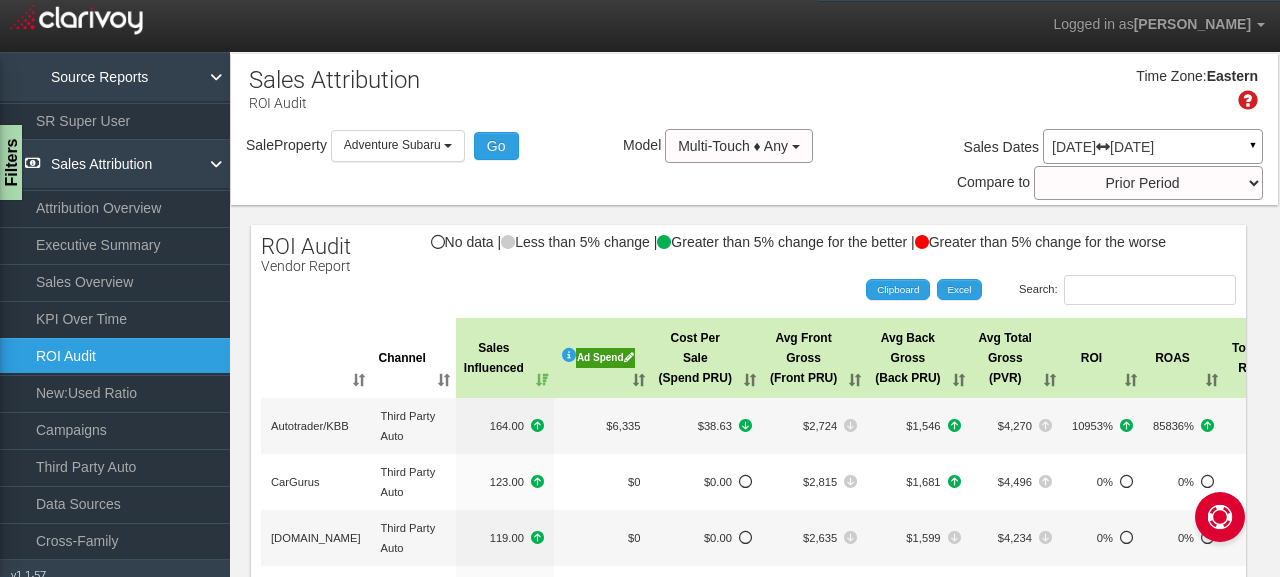 click on "Ad Spend" at bounding box center (605, 358) 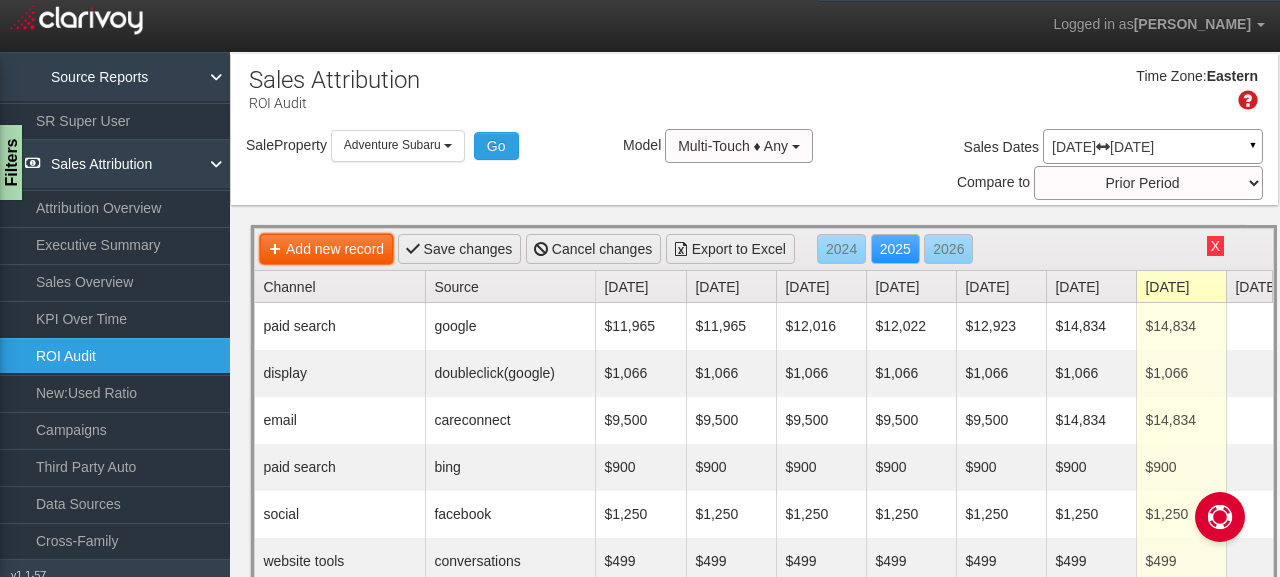 click on "Add new record" at bounding box center (326, 249) 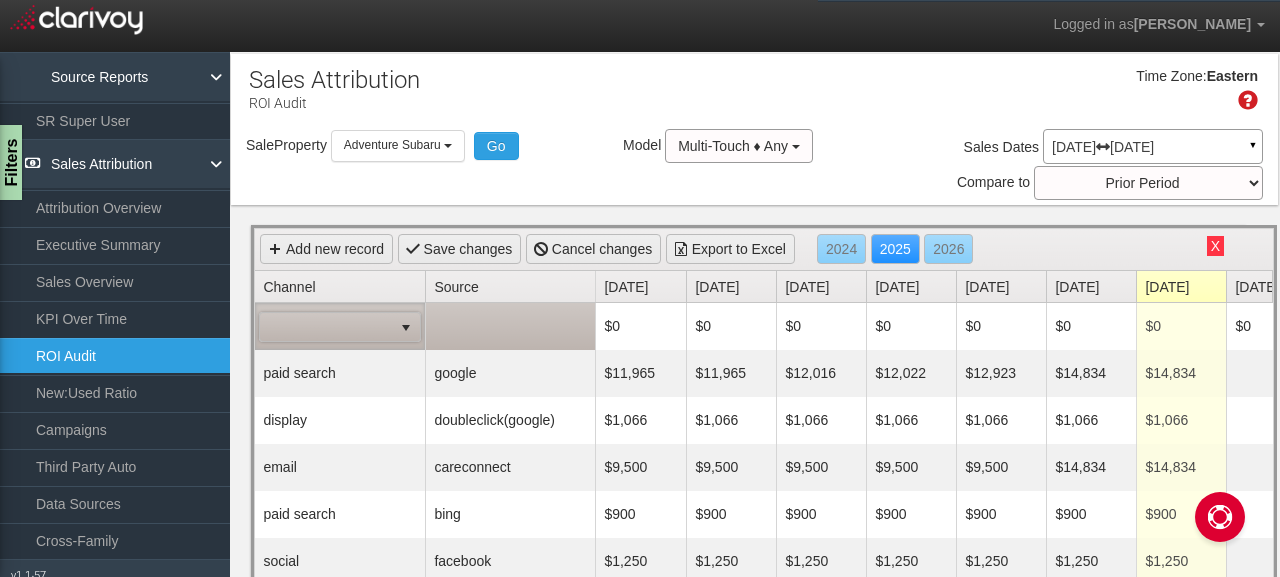 click at bounding box center [406, 328] 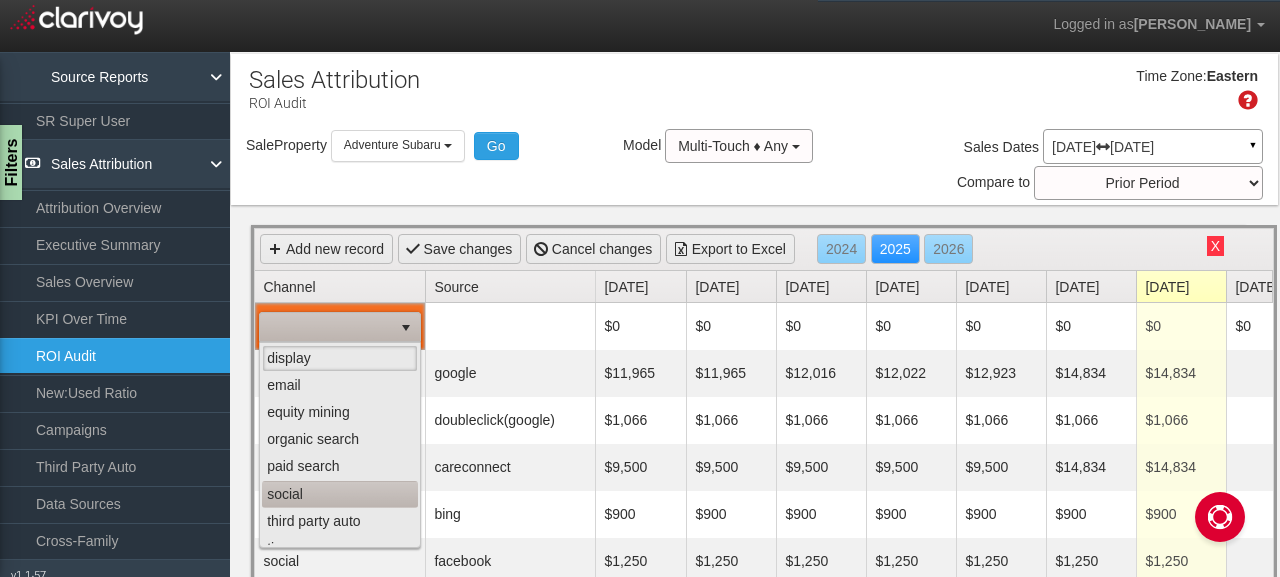 click on "social" at bounding box center (340, 494) 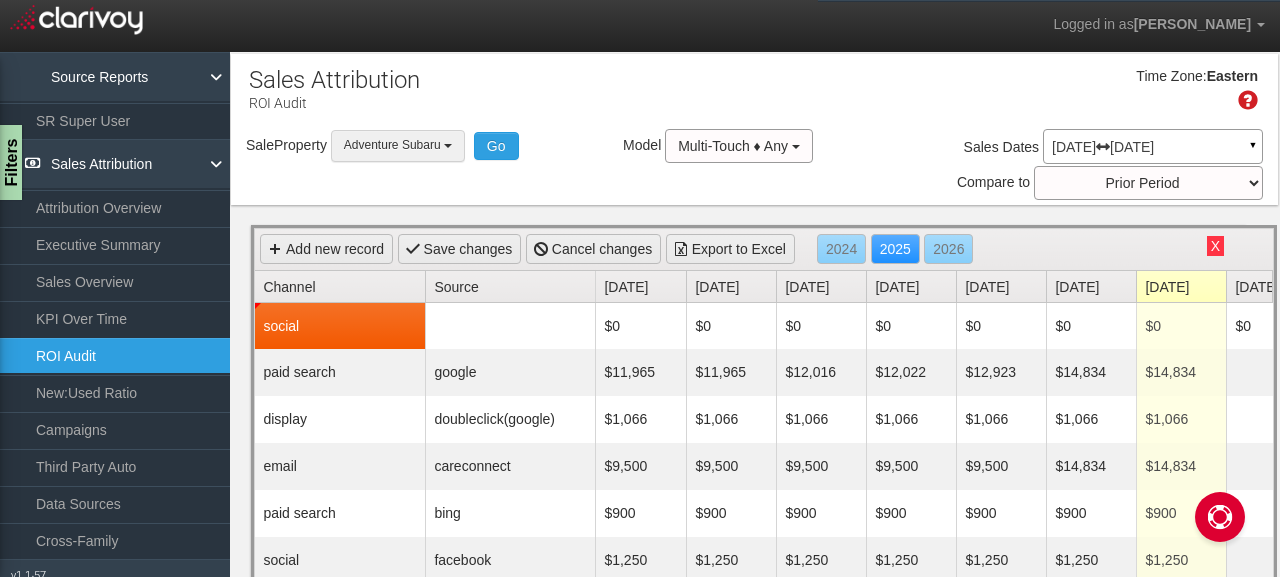 click on "Adventure Subaru" at bounding box center [392, 145] 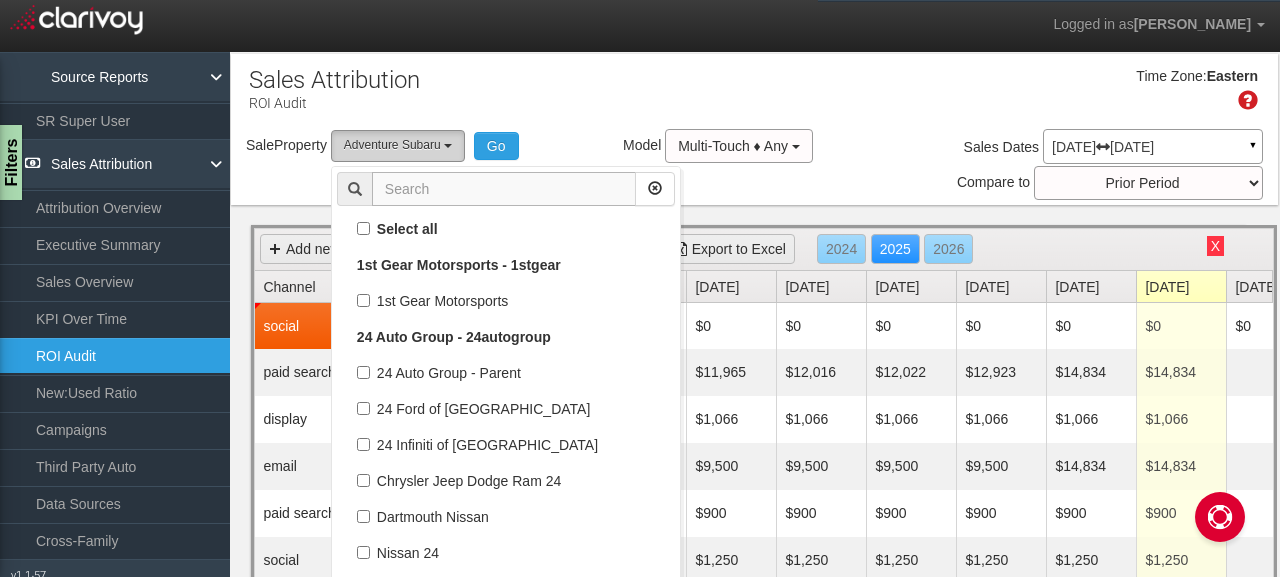scroll, scrollTop: 1368, scrollLeft: 0, axis: vertical 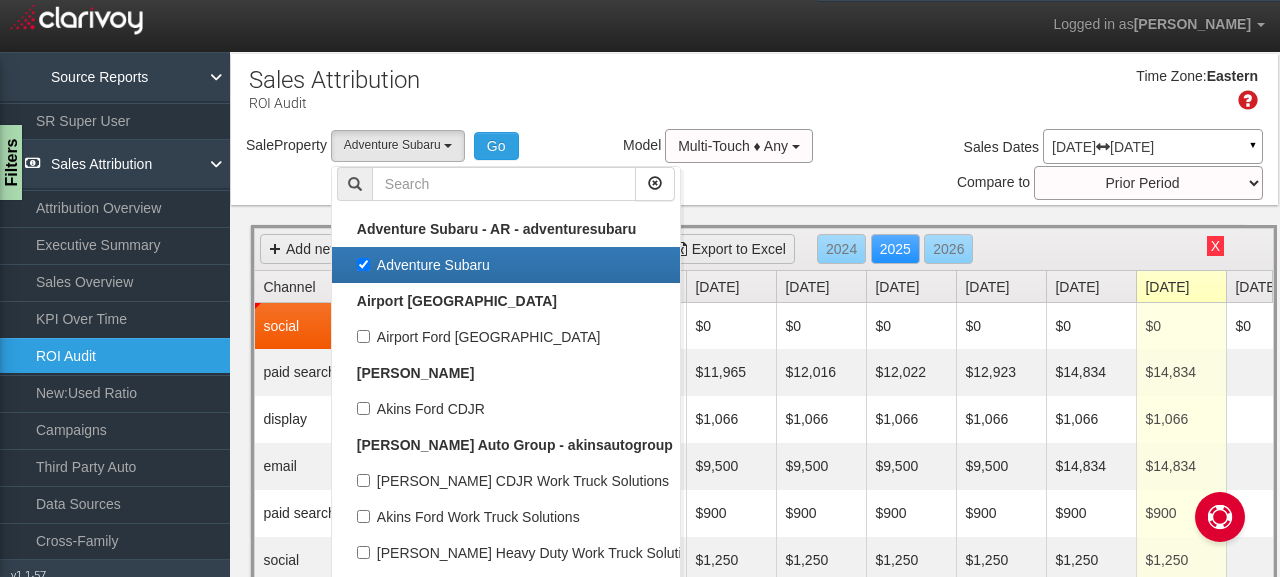 click on "Time Zone:
Eastern" at bounding box center [754, 96] 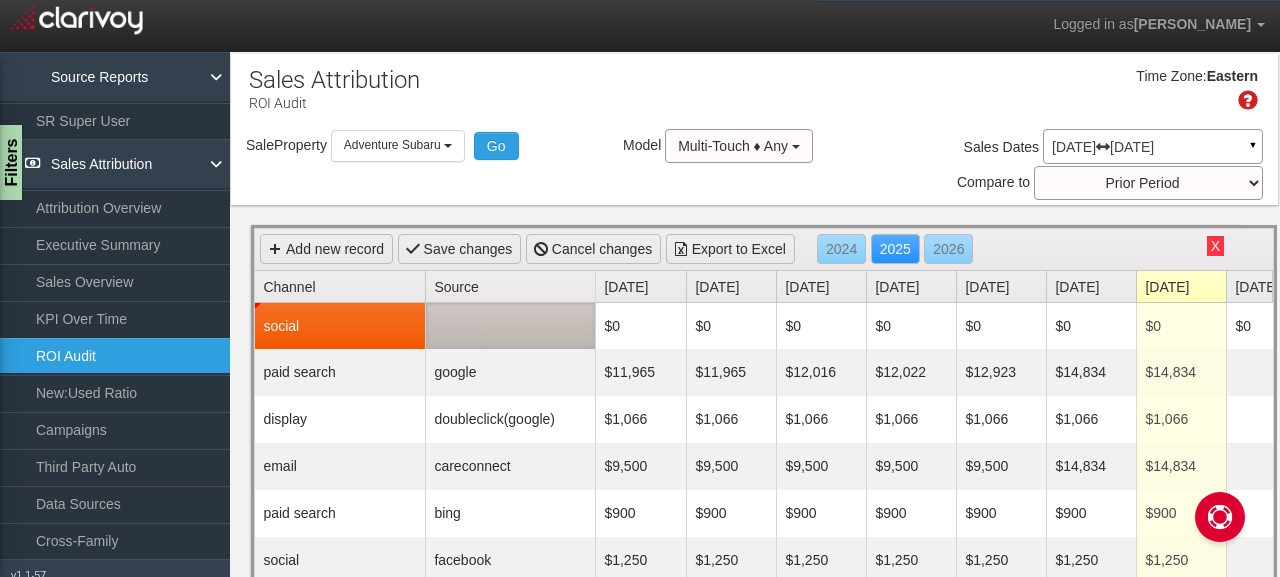 scroll, scrollTop: 0, scrollLeft: 0, axis: both 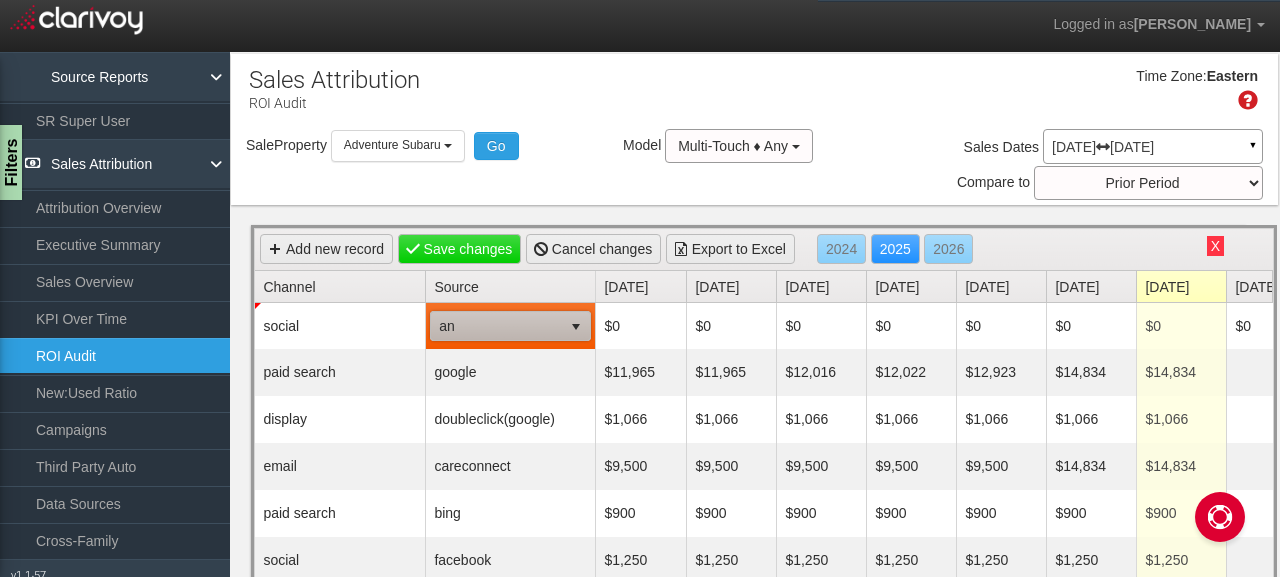 click on "Sale  Property
Loading
1st Gear Motorsports 24 Auto Group - Parent [DEMOGRAPHIC_DATA] Ford of Easton 24 Infiniti of Plymouth Chrysler Jeep Dodge Ram 24 Dartmouth Nissan Nissan 24 Route 9 Nissan Stateline Chrysler Dodge Jeep Ram Stateline Nissan Stateline Subaru Station Chrysler Jeep of Mansfield 503 Autos AAA [US_STATE] ABZ Motors ASOTU [PERSON_NAME] Automotive Group - [PERSON_NAME] CDJR [PERSON_NAME] [PERSON_NAME] of Escondido [PERSON_NAME] of Lake Elsinore [PERSON_NAME] of Poway Accurate Automotive of [GEOGRAPHIC_DATA] Acura [PERSON_NAME] Auto Group Advantage Ford Lincoln Adventure Subaru Airport Ford [PERSON_NAME] Ford CDJR [PERSON_NAME] CDJR Work Truck Solutions Akins Ford Work Truck Solutions [PERSON_NAME] Heavy Duty Work Truck Solutions [PERSON_NAME] Work Truck Solutions [PERSON_NAME] Chevrolet Alamo Toyota [PERSON_NAME] Auto Group-Parent [PERSON_NAME] Buick GMC of [PERSON_NAME] CDJR of Westboro Marlboro Nissan Milford Nissan Woburn Toyota [PERSON_NAME] GMC Cadillac All American Ford All Star CDJR of Muskogee Honda of Muskogee" at bounding box center (754, 167) 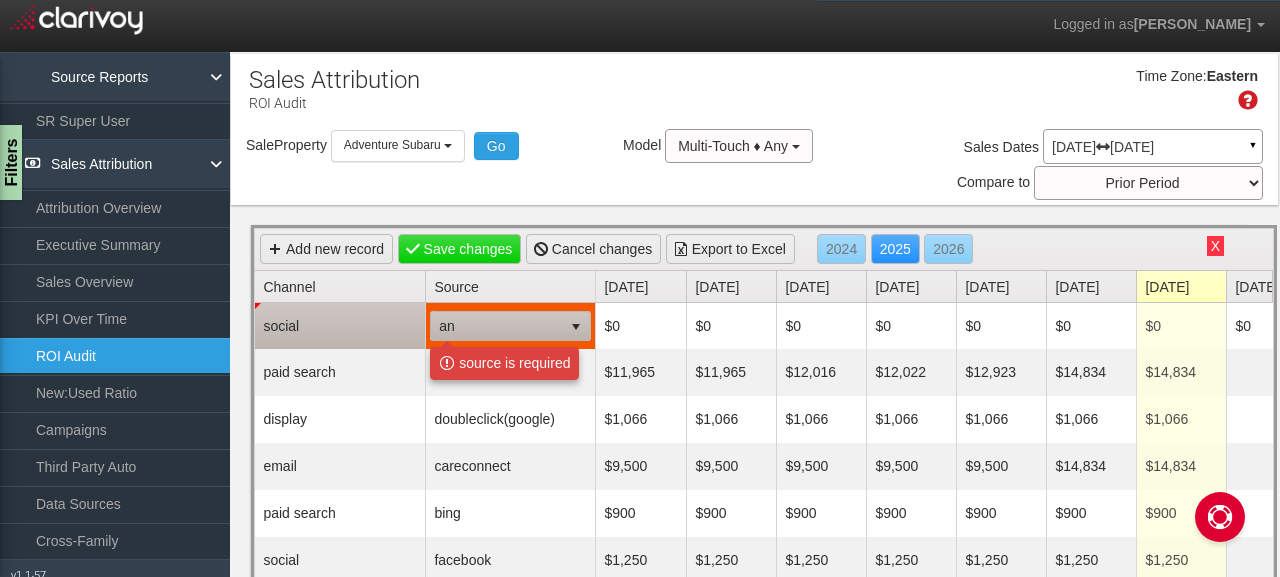 click on "an" at bounding box center [496, 326] 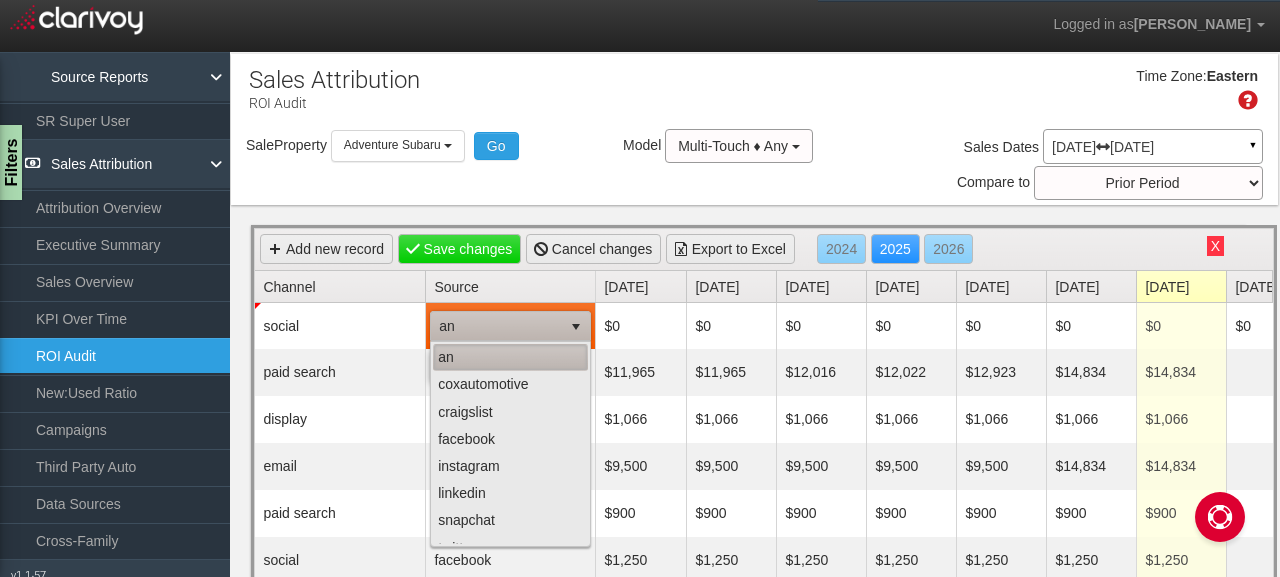 click on "an" at bounding box center [510, 357] 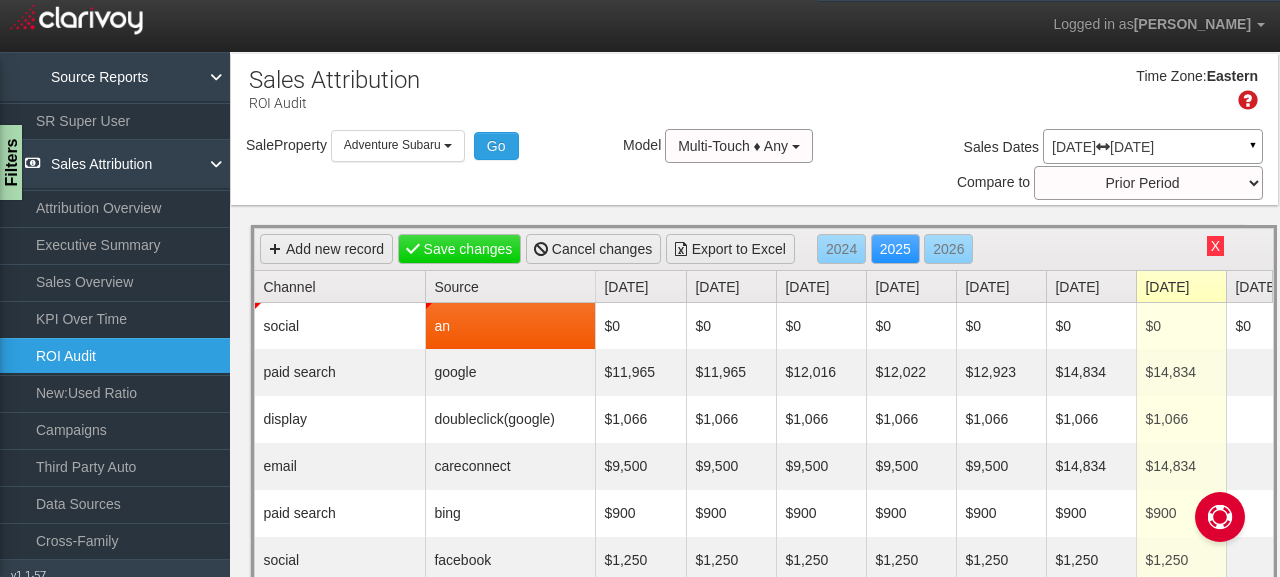 click on "Sale  Property
Loading
1st Gear Motorsports 24 Auto Group - Parent [DEMOGRAPHIC_DATA] Ford of Easton 24 Infiniti of Plymouth Chrysler Jeep Dodge Ram 24 Dartmouth Nissan Nissan 24 Route 9 Nissan Stateline Chrysler Dodge Jeep Ram Stateline Nissan Stateline Subaru Station Chrysler Jeep of Mansfield 503 Autos AAA [US_STATE] ABZ Motors ASOTU [PERSON_NAME] Automotive Group - [PERSON_NAME] CDJR [PERSON_NAME] [PERSON_NAME] of Escondido [PERSON_NAME] of Lake Elsinore [PERSON_NAME] of Poway Accurate Automotive of [GEOGRAPHIC_DATA] Acura [PERSON_NAME] Auto Group Advantage Ford Lincoln Adventure Subaru Airport Ford [PERSON_NAME] Ford CDJR [PERSON_NAME] CDJR Work Truck Solutions Akins Ford Work Truck Solutions [PERSON_NAME] Heavy Duty Work Truck Solutions [PERSON_NAME] Work Truck Solutions [PERSON_NAME] Chevrolet Alamo Toyota [PERSON_NAME] Auto Group-Parent [PERSON_NAME] Buick GMC of [PERSON_NAME] CDJR of Westboro Marlboro Nissan Milford Nissan Woburn Toyota [PERSON_NAME] GMC Cadillac All American Ford All Star CDJR of Muskogee Honda of Muskogee" at bounding box center (754, 167) 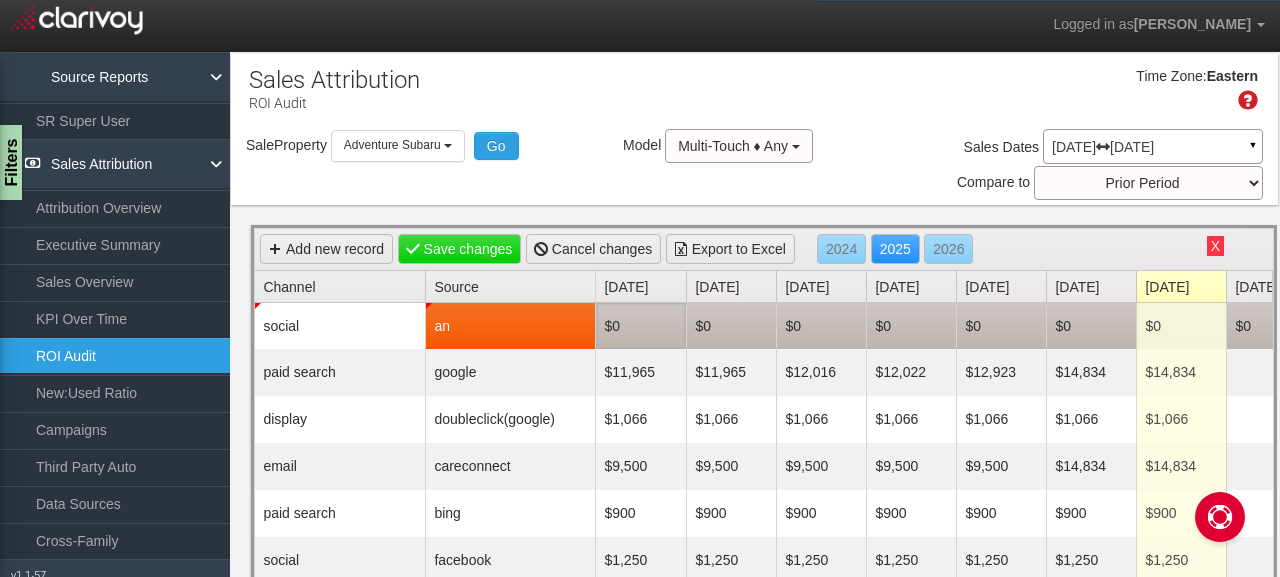 scroll, scrollTop: 0, scrollLeft: 0, axis: both 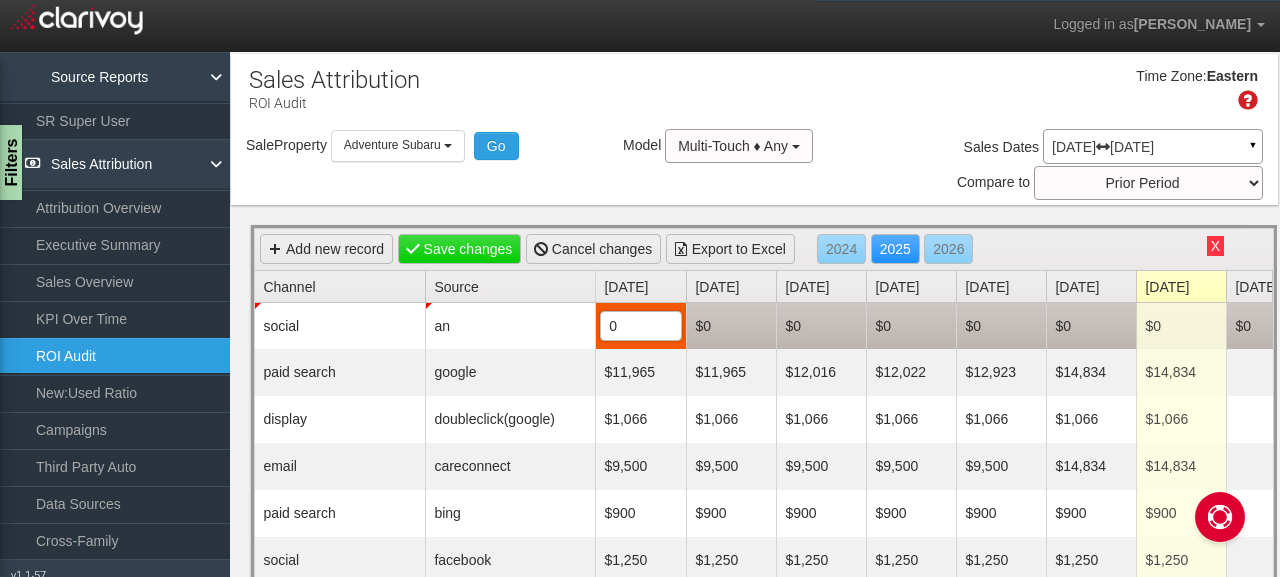 type on "1" 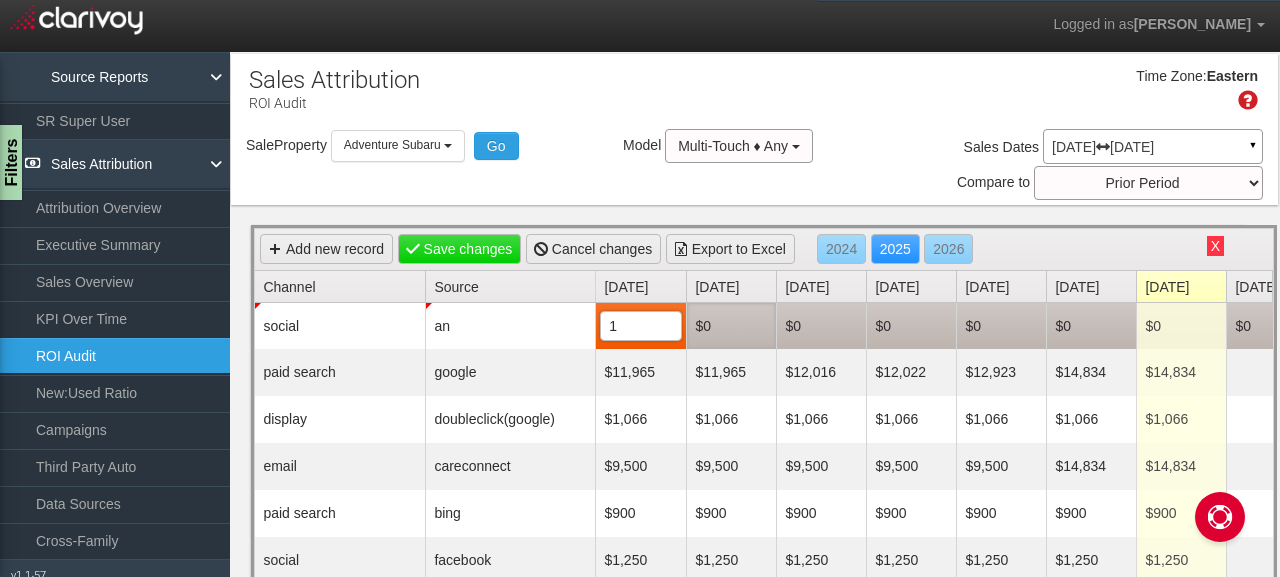 click on "$0" at bounding box center [731, 326] 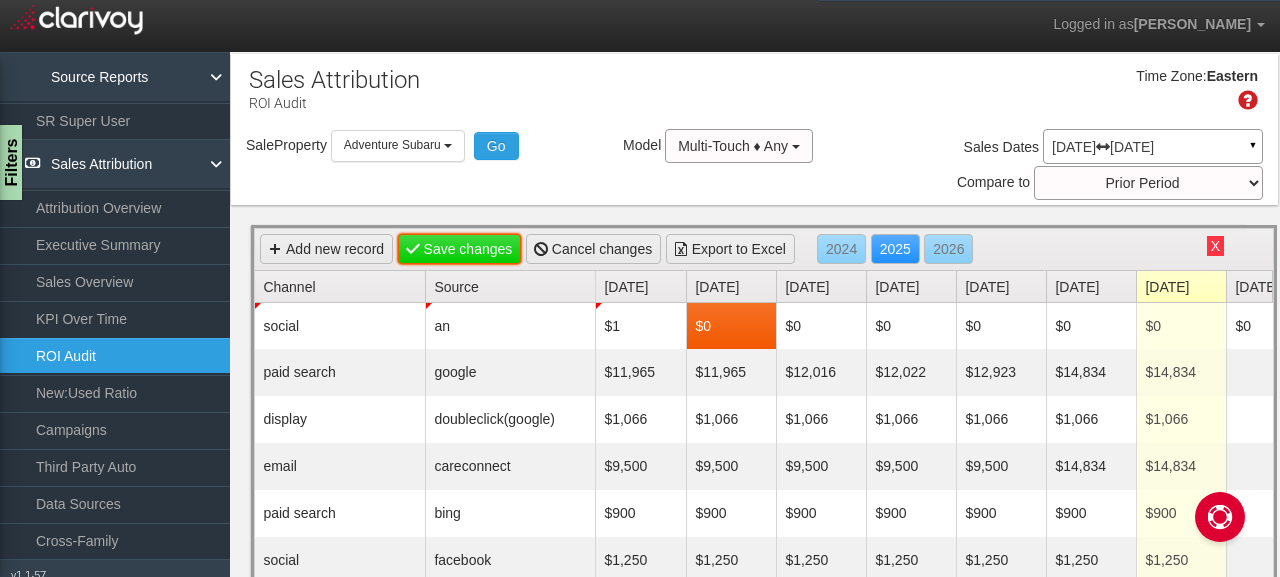 click on "Save changes" at bounding box center [460, 249] 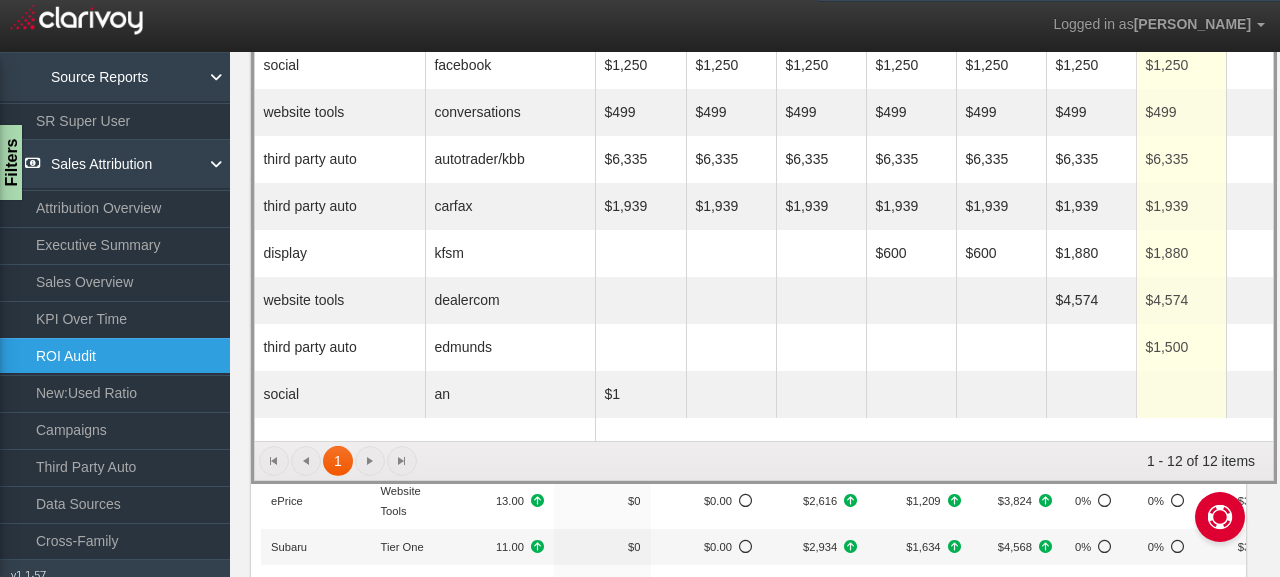 scroll, scrollTop: 520, scrollLeft: 0, axis: vertical 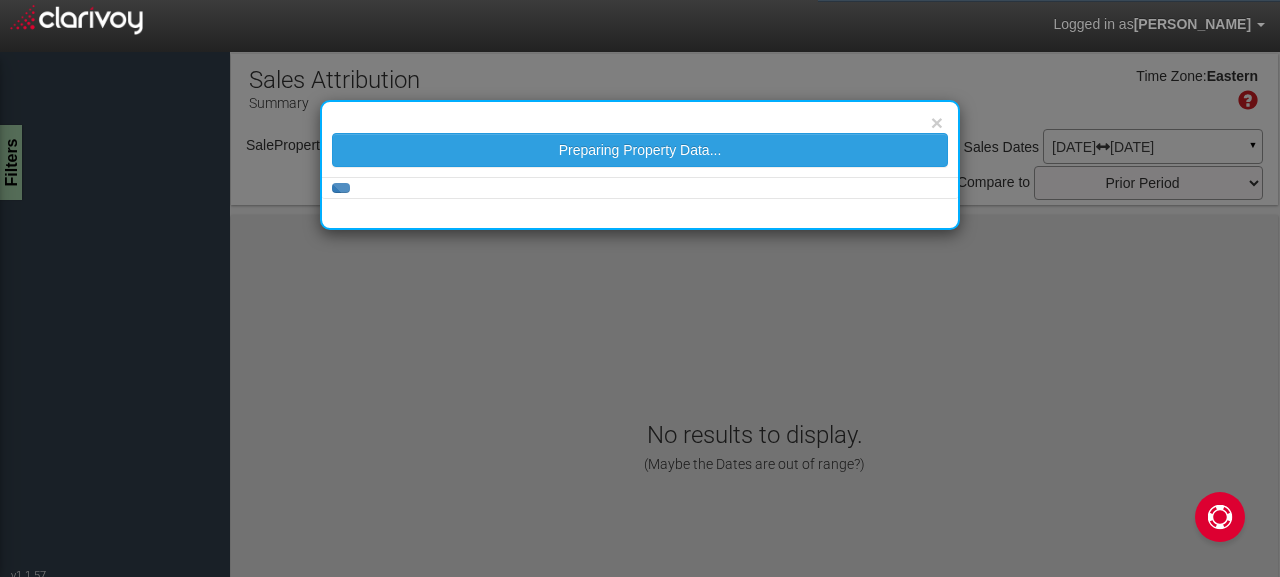 select on "object:61" 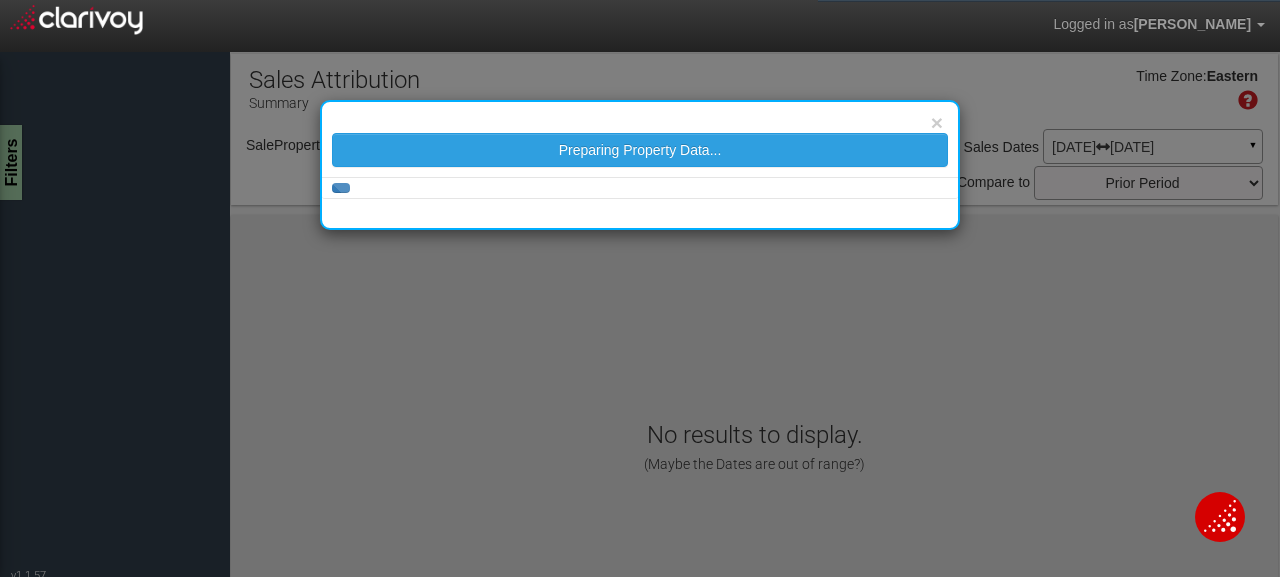 scroll, scrollTop: 22, scrollLeft: 0, axis: vertical 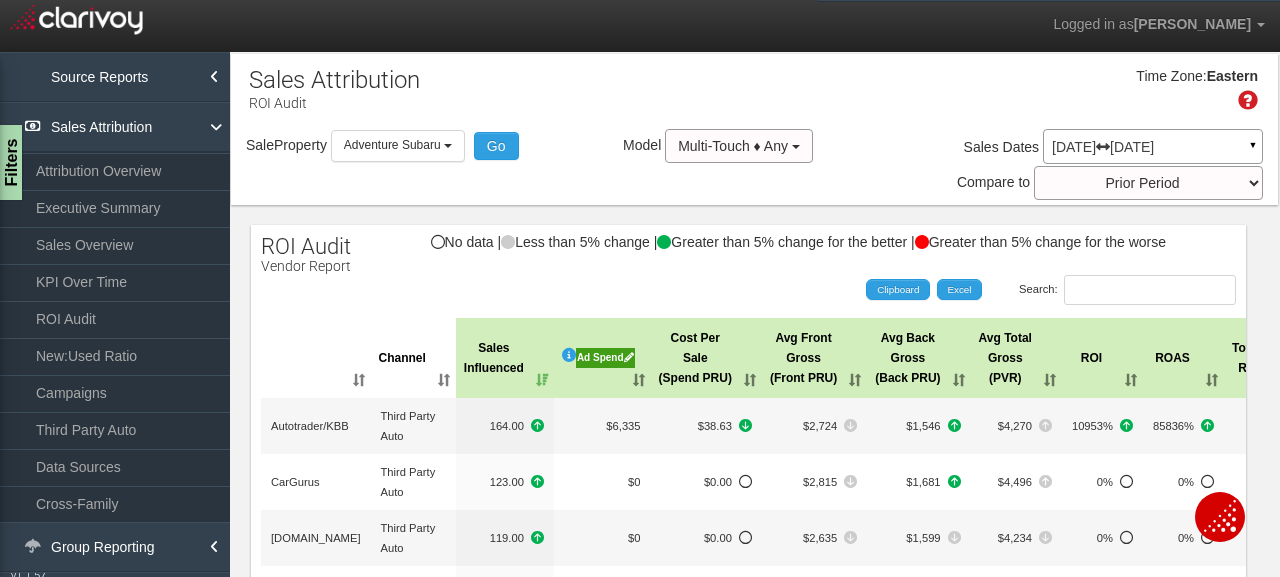 click on "Ad Spend" at bounding box center (605, 358) 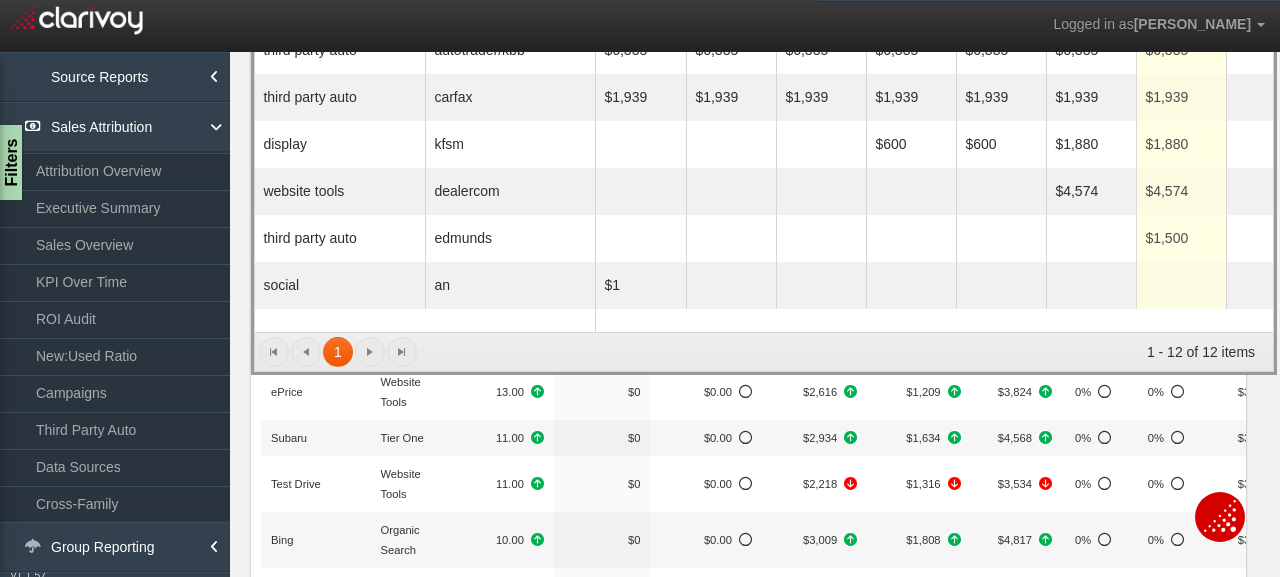 scroll, scrollTop: 560, scrollLeft: 0, axis: vertical 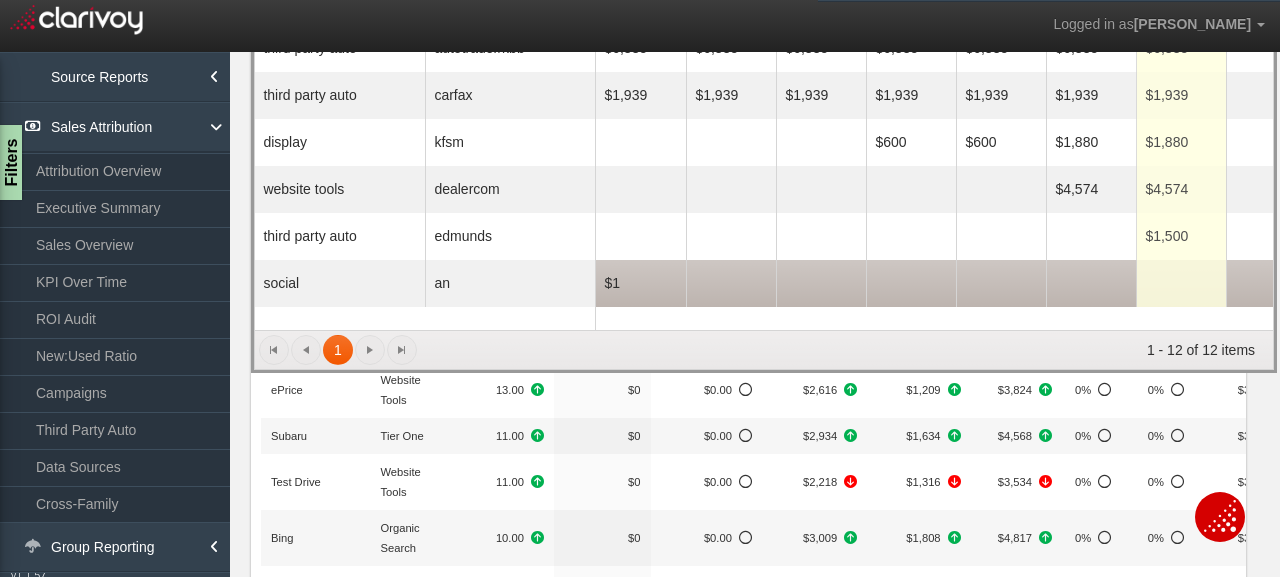 click on "$1" at bounding box center [641, 283] 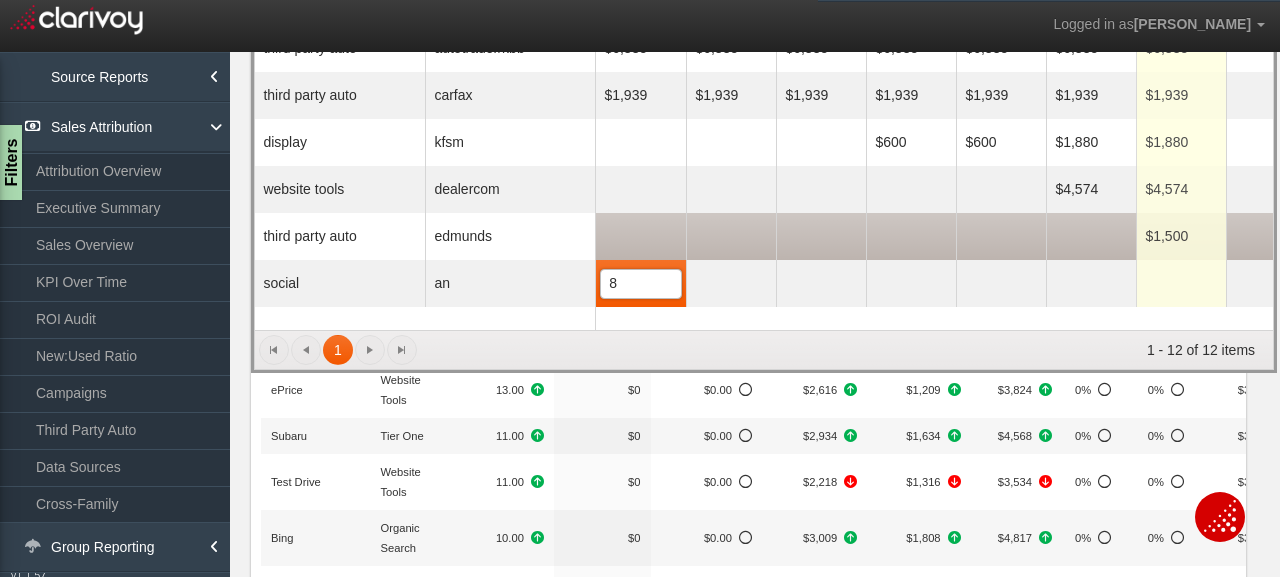 type on "9" 